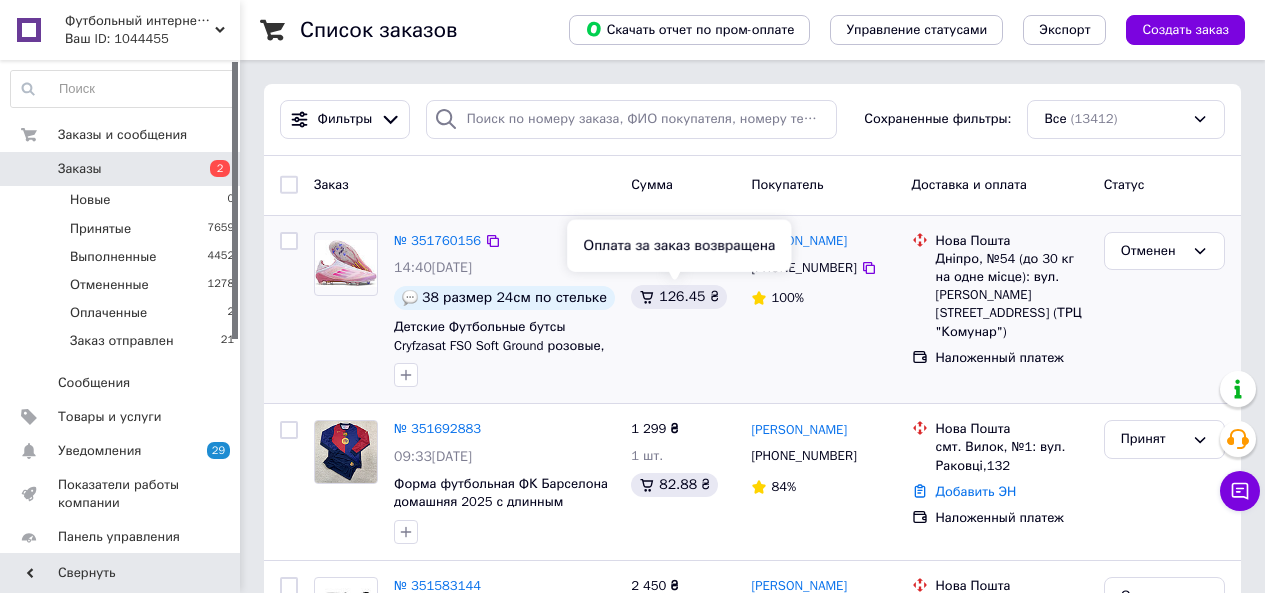 scroll, scrollTop: 0, scrollLeft: 0, axis: both 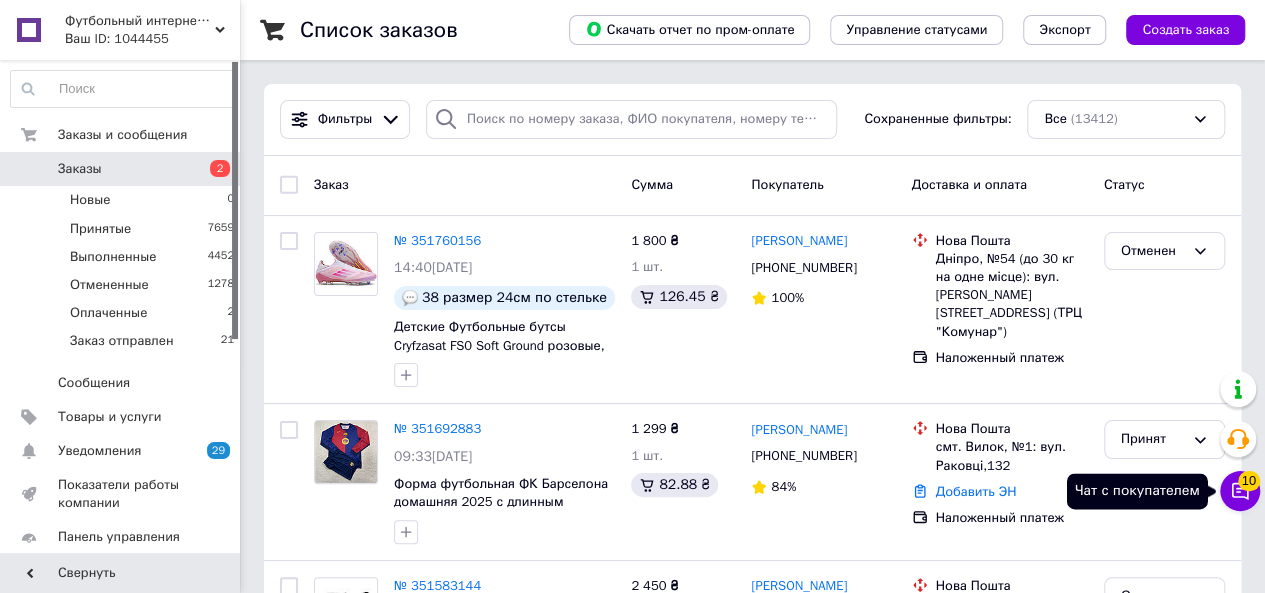 click 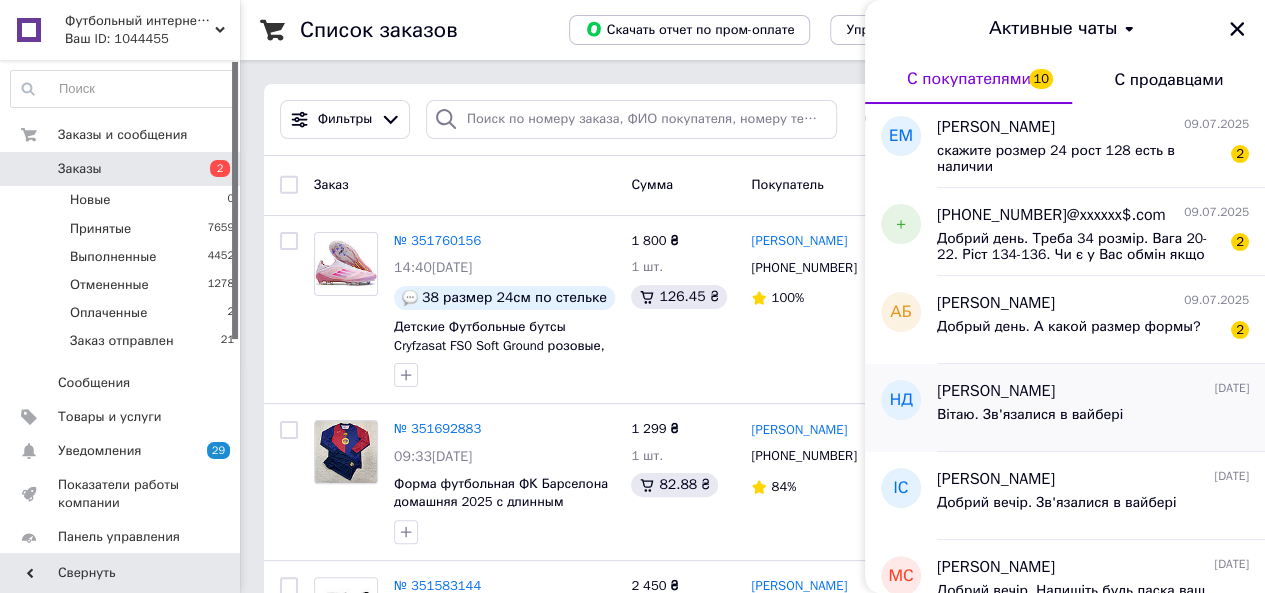 scroll, scrollTop: 200, scrollLeft: 0, axis: vertical 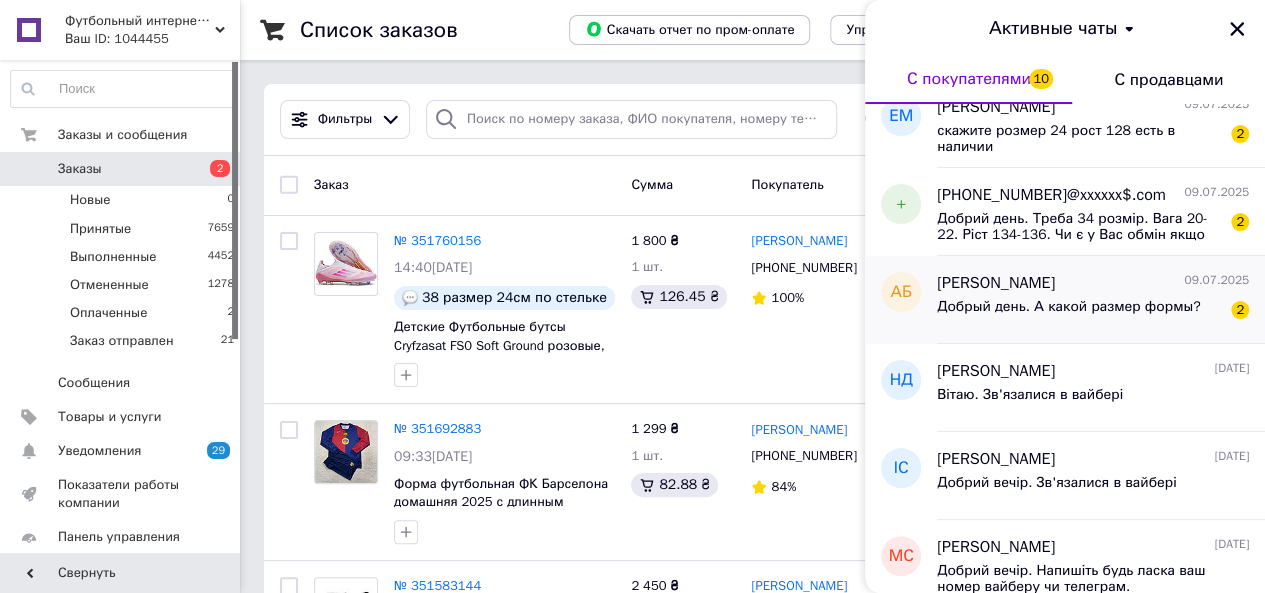 click on "Добрый день. А какой размер формы?" at bounding box center (1068, 313) 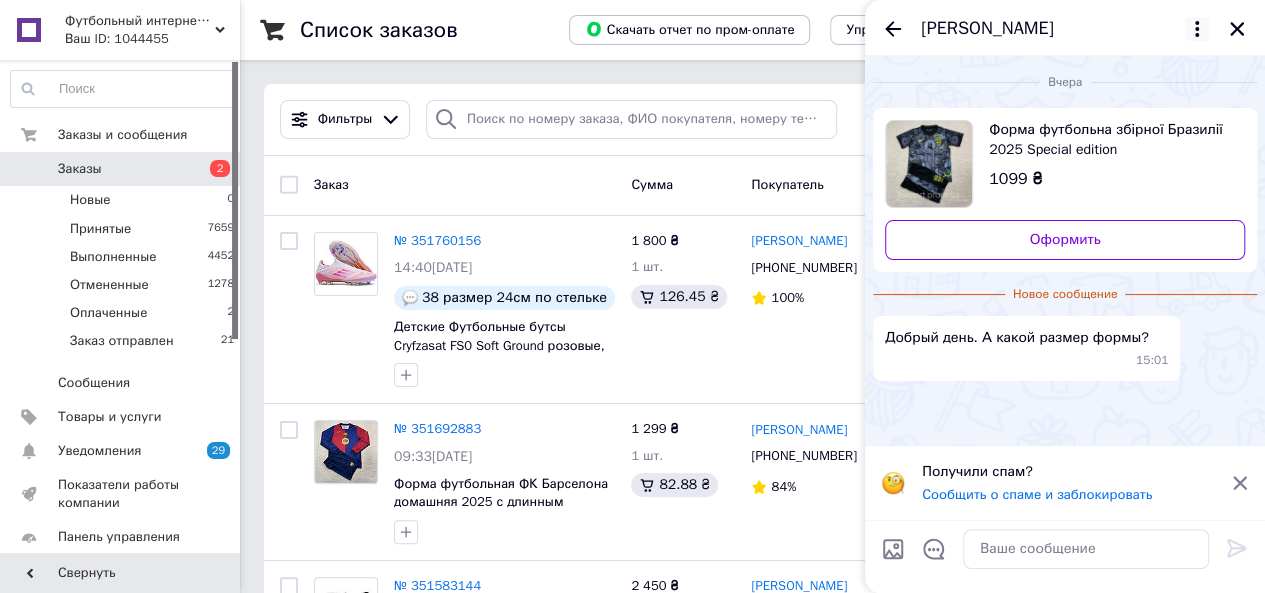 click 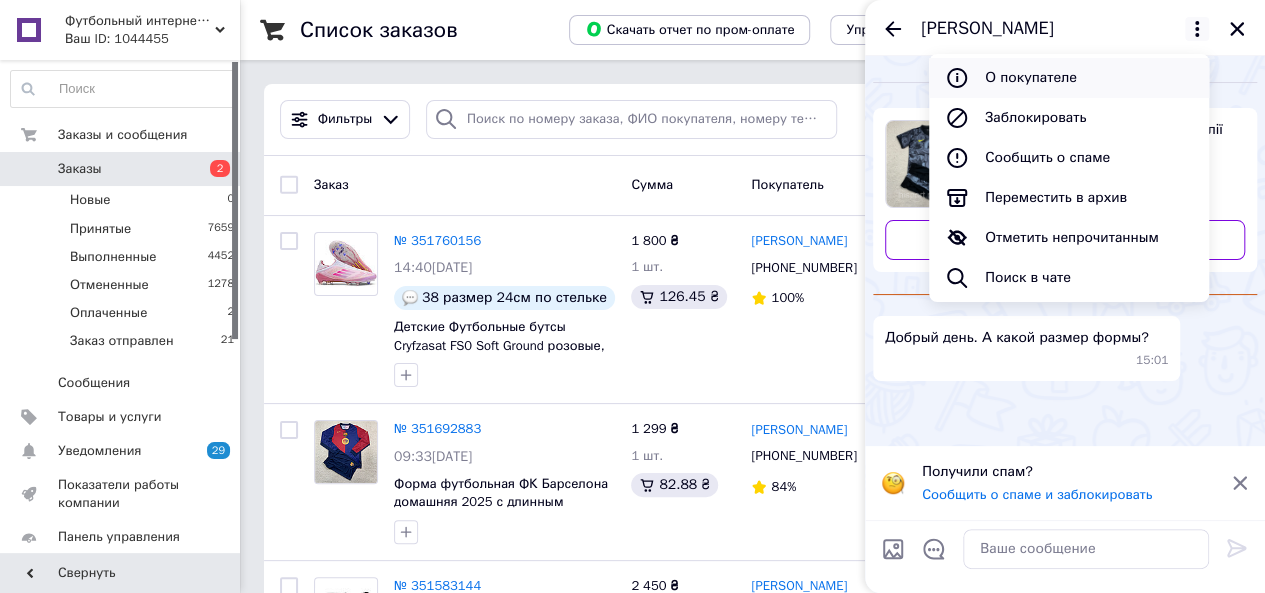 click on "О покупателе" at bounding box center (1069, 78) 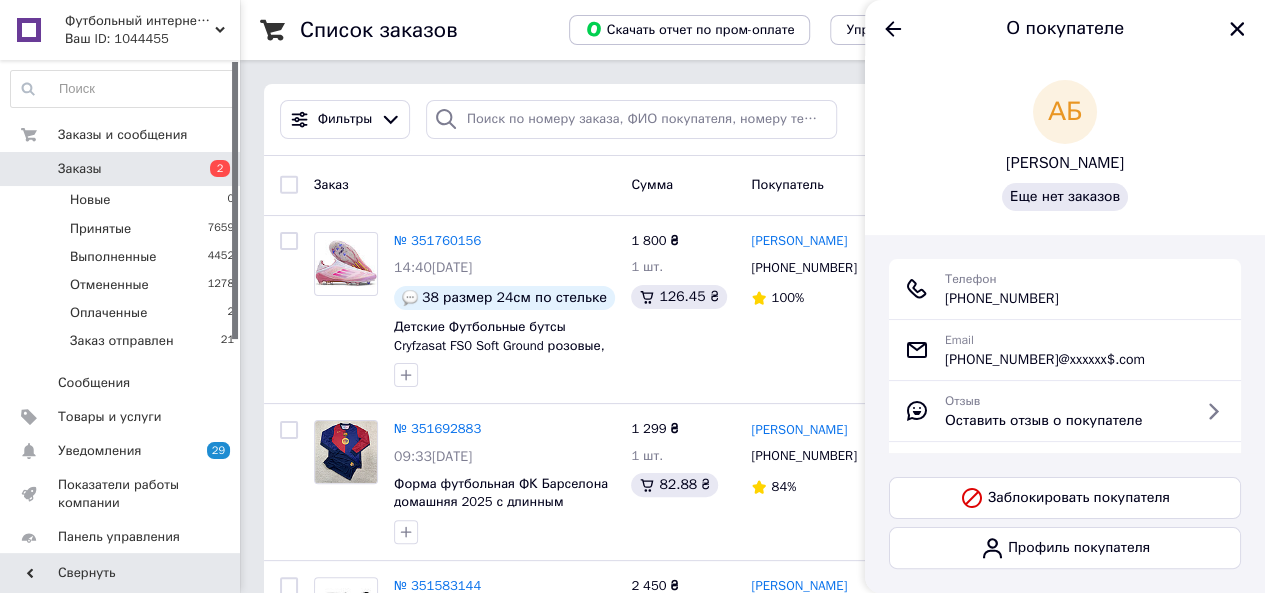drag, startPoint x: 966, startPoint y: 301, endPoint x: 1108, endPoint y: 314, distance: 142.59383 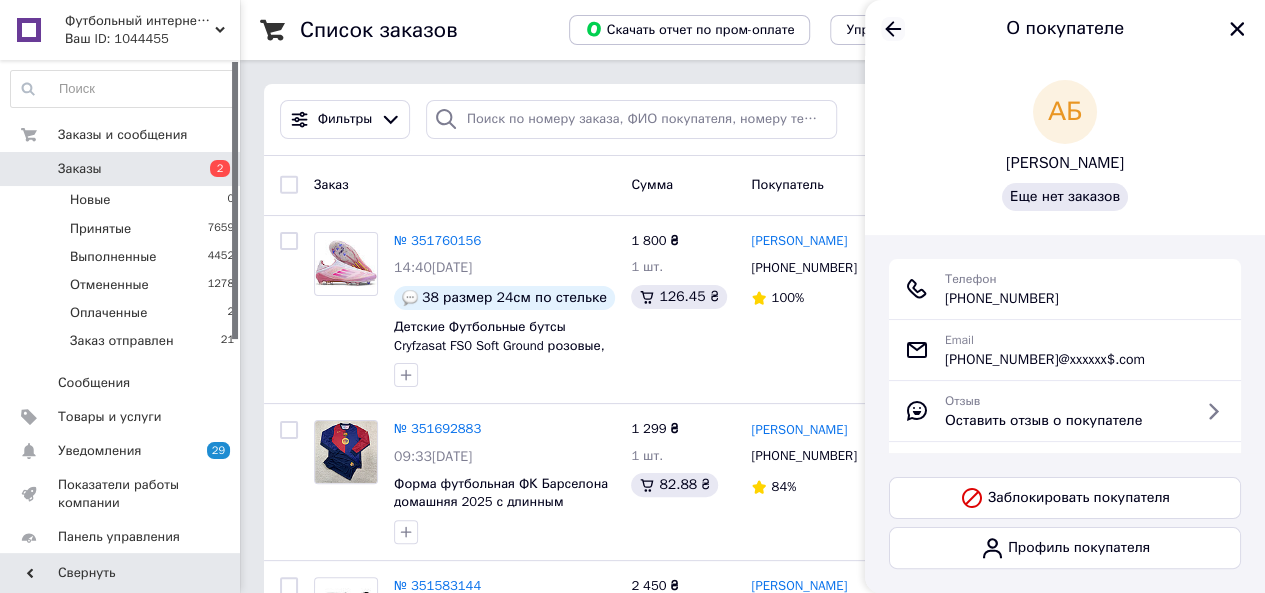 click 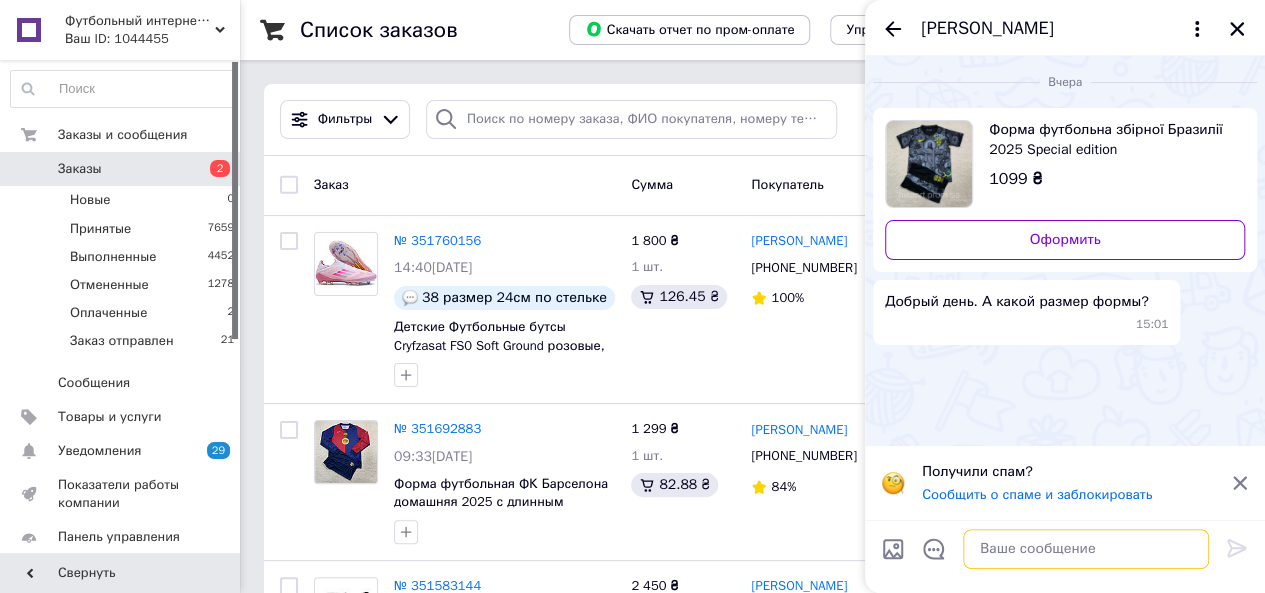 click at bounding box center [1086, 549] 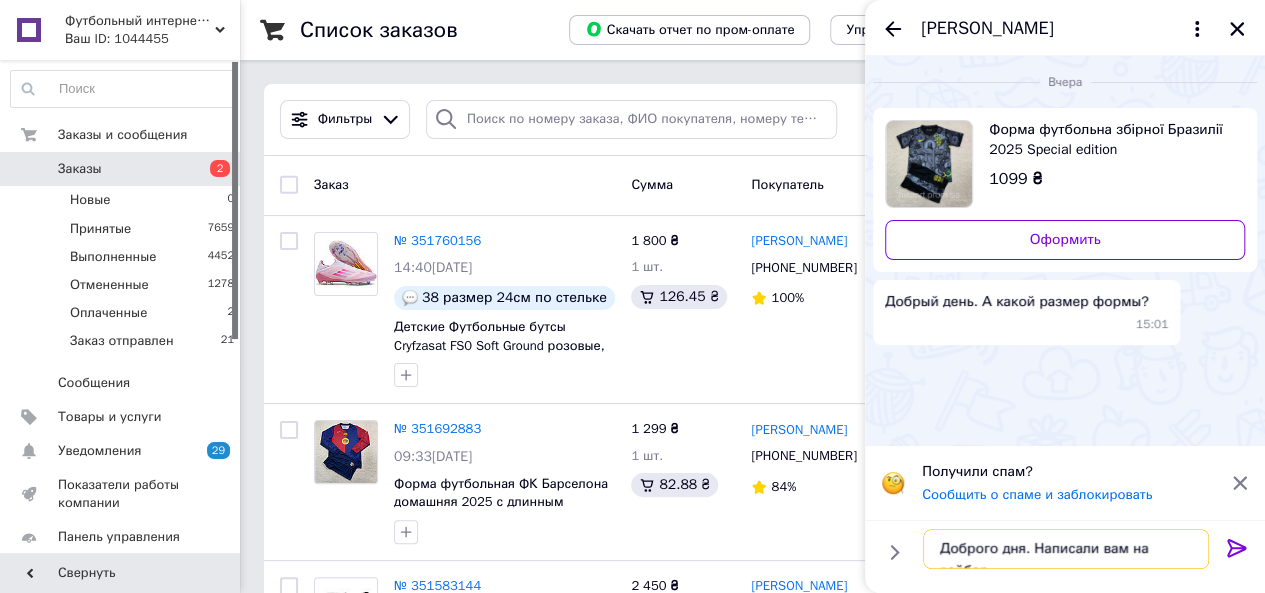 type on "Доброго дня. Написали вам на вайбер" 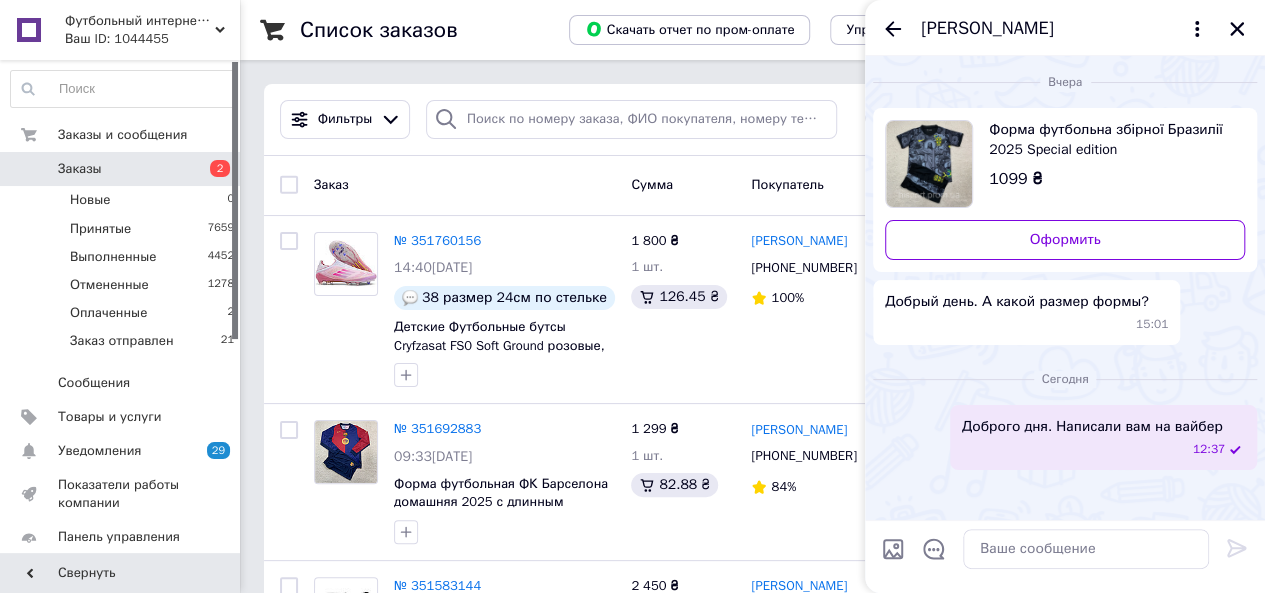 click at bounding box center (928, 164) 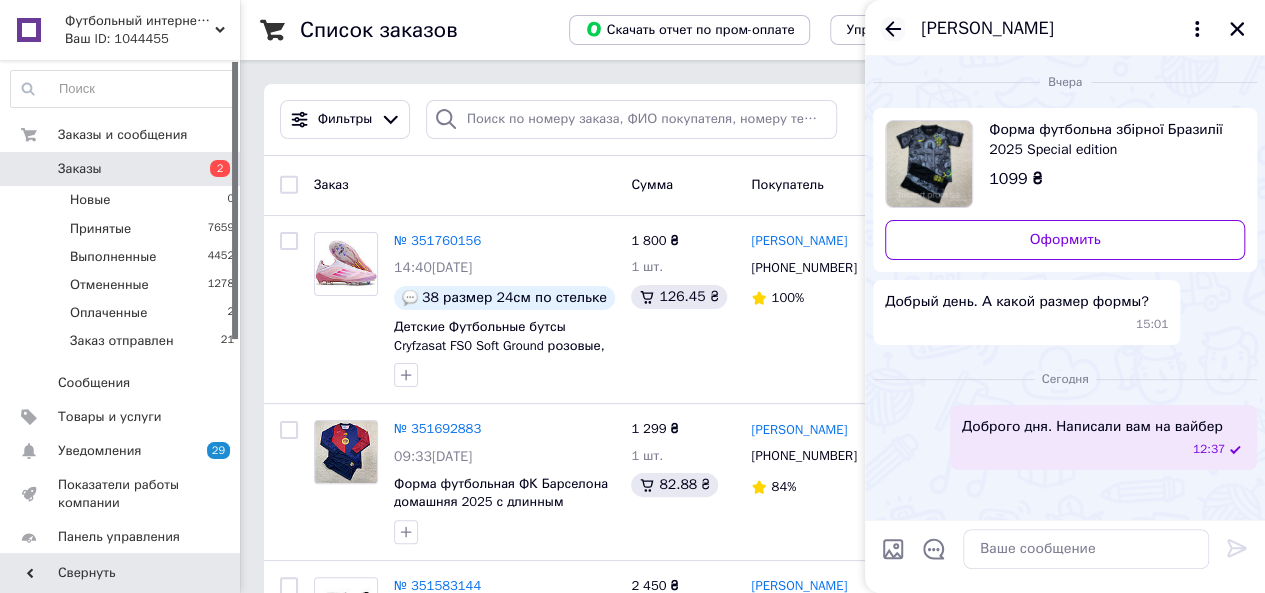 click 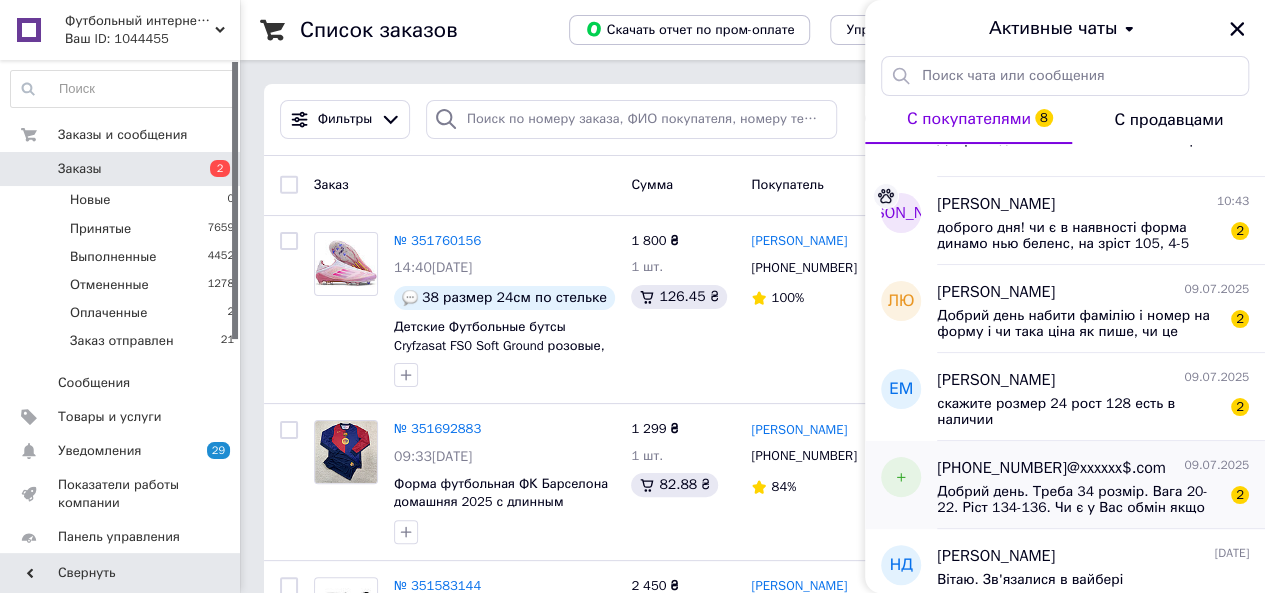 scroll, scrollTop: 100, scrollLeft: 0, axis: vertical 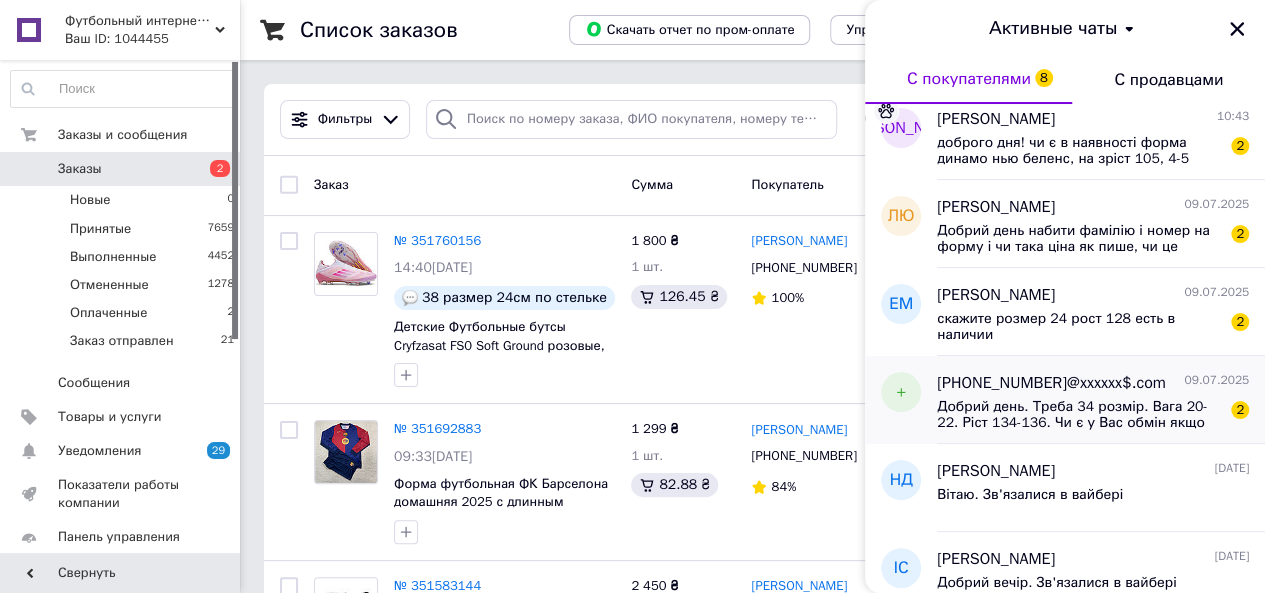 click on "Добрий день. Треба 34 розмір. Вага 20-22. Ріст 134-136. Чи є у Вас обмін якщо не підійде?" at bounding box center [1079, 415] 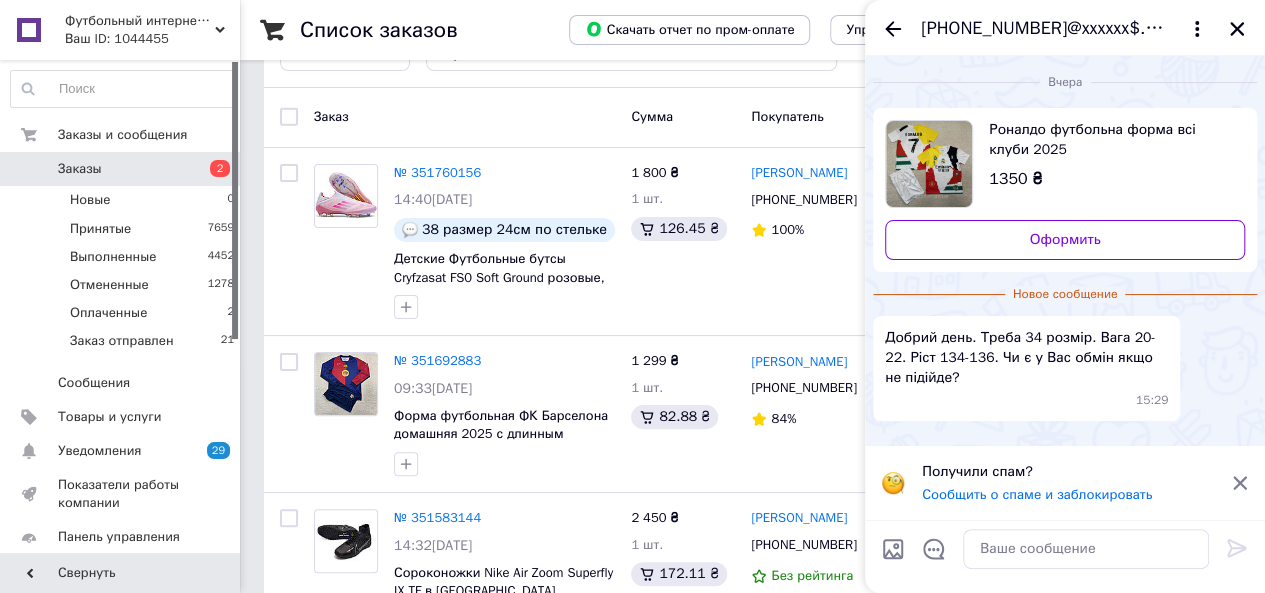 scroll, scrollTop: 100, scrollLeft: 0, axis: vertical 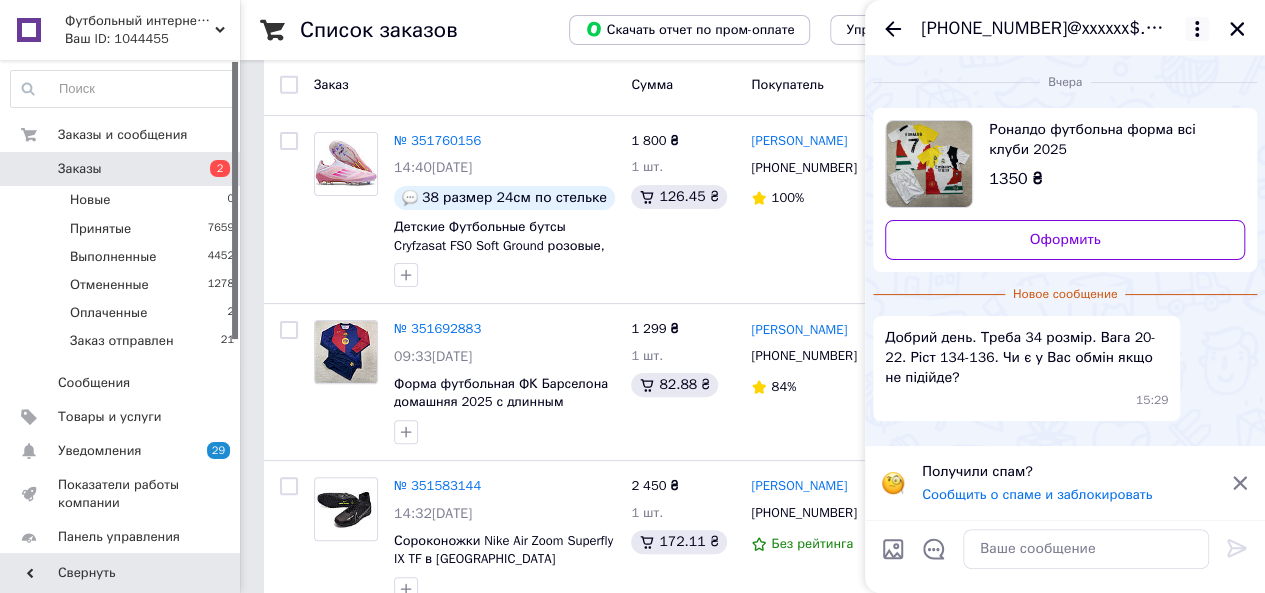 click 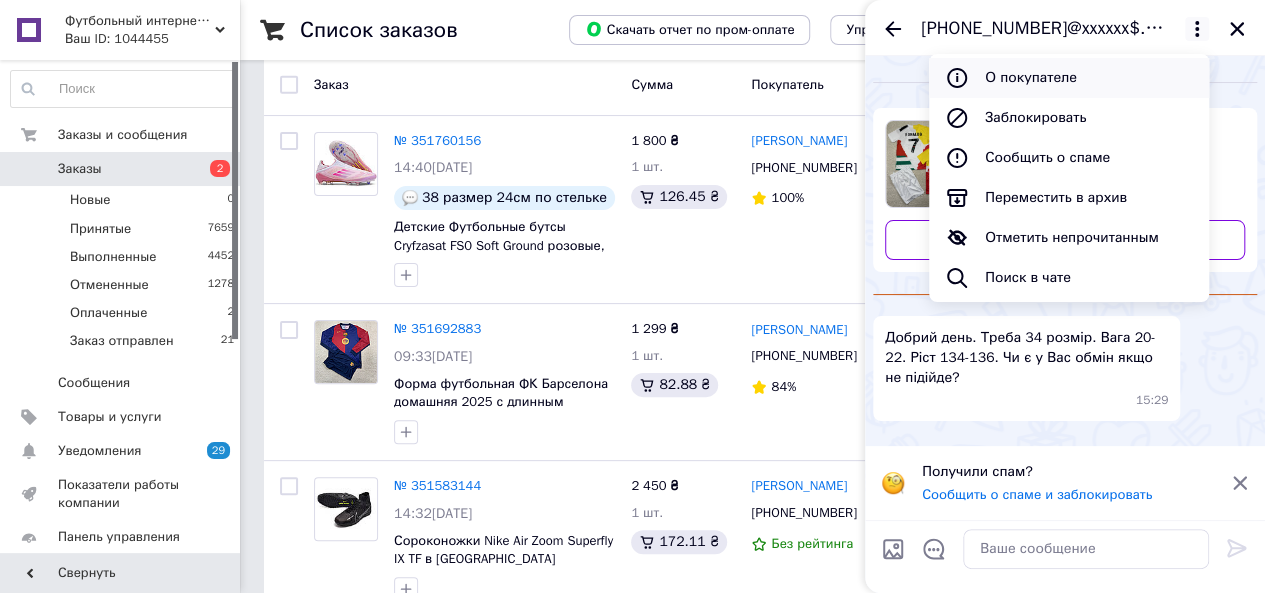 click on "О покупателе" at bounding box center (1069, 78) 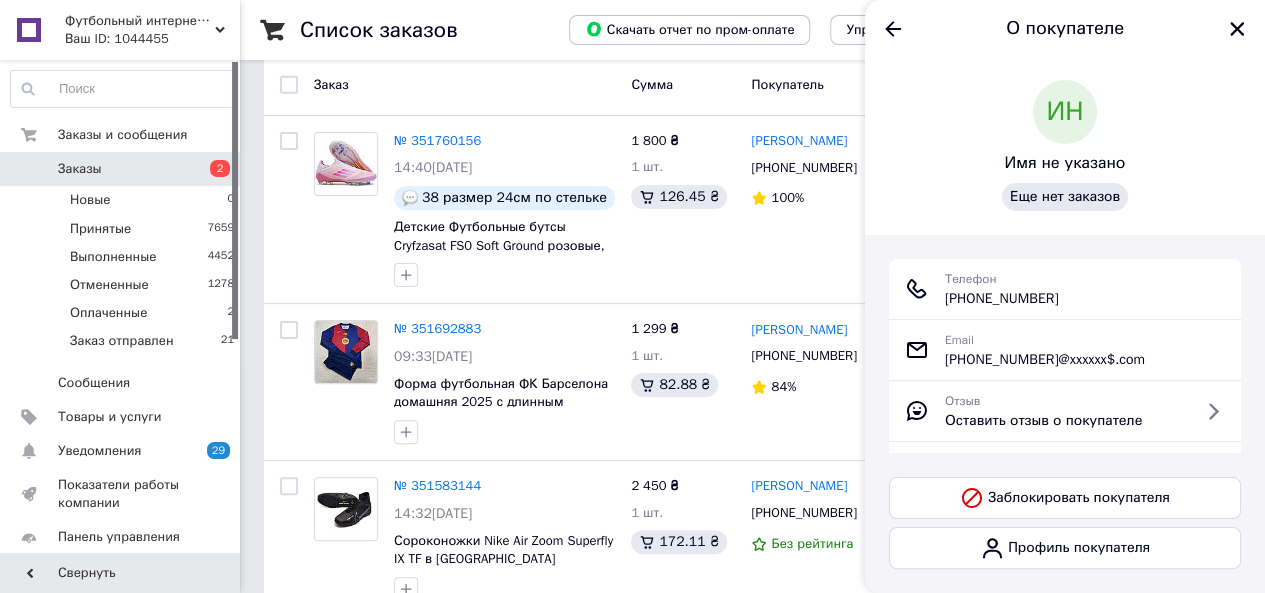 drag, startPoint x: 968, startPoint y: 302, endPoint x: 1139, endPoint y: 304, distance: 171.01169 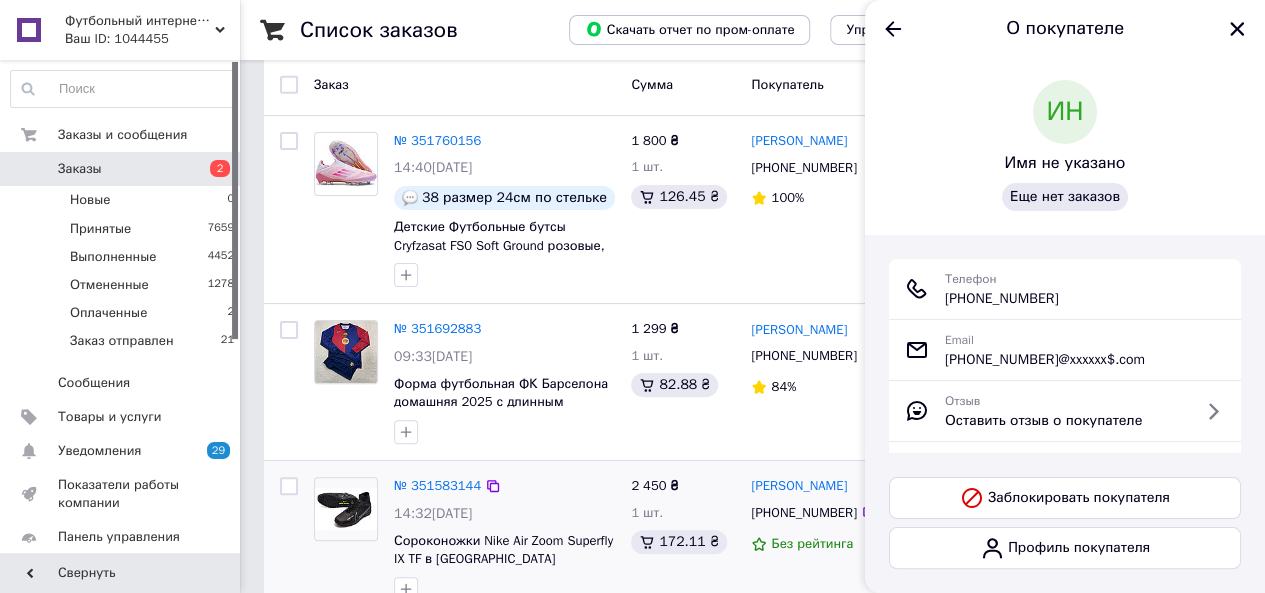 copy on "[PHONE_NUMBER]" 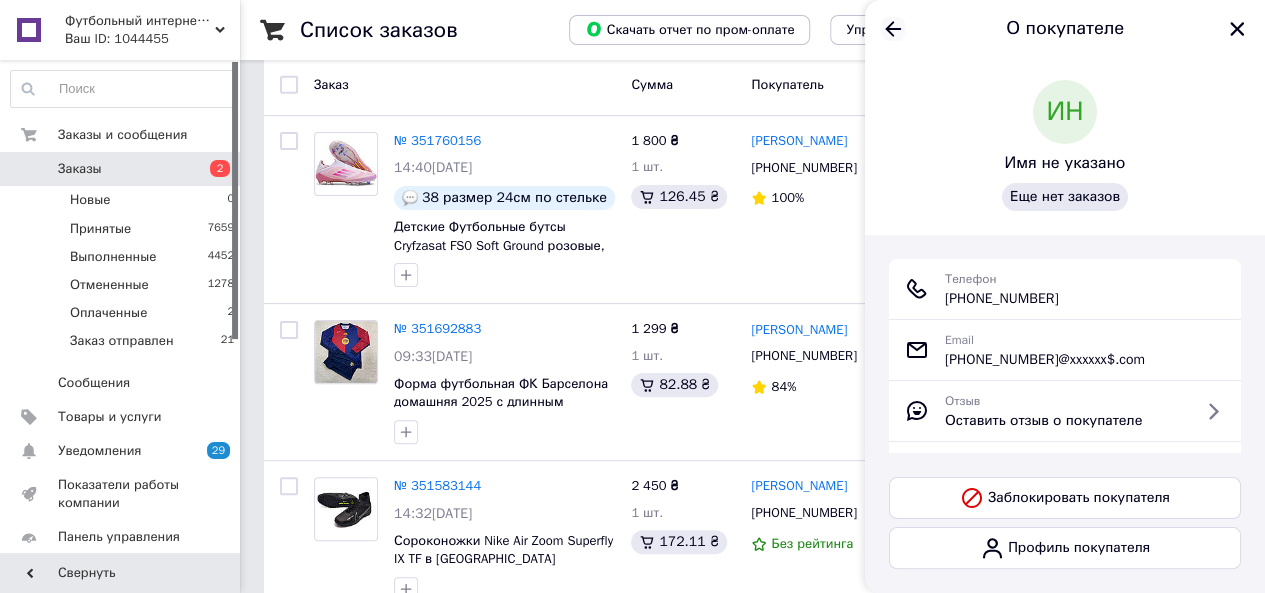 click 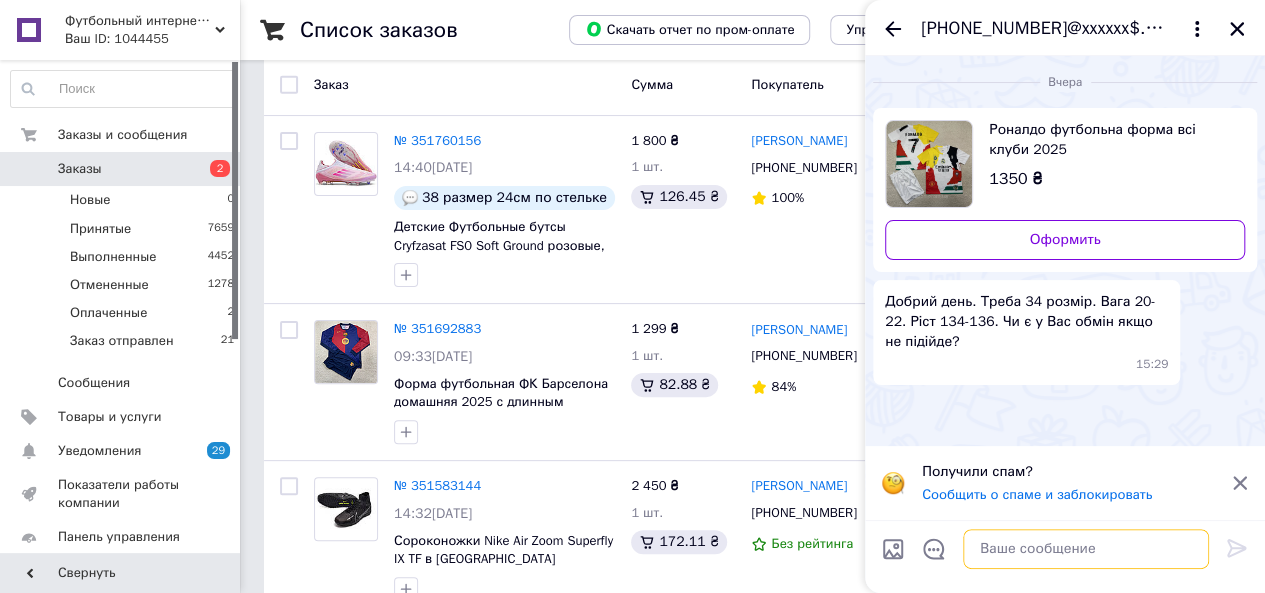 click at bounding box center (1086, 549) 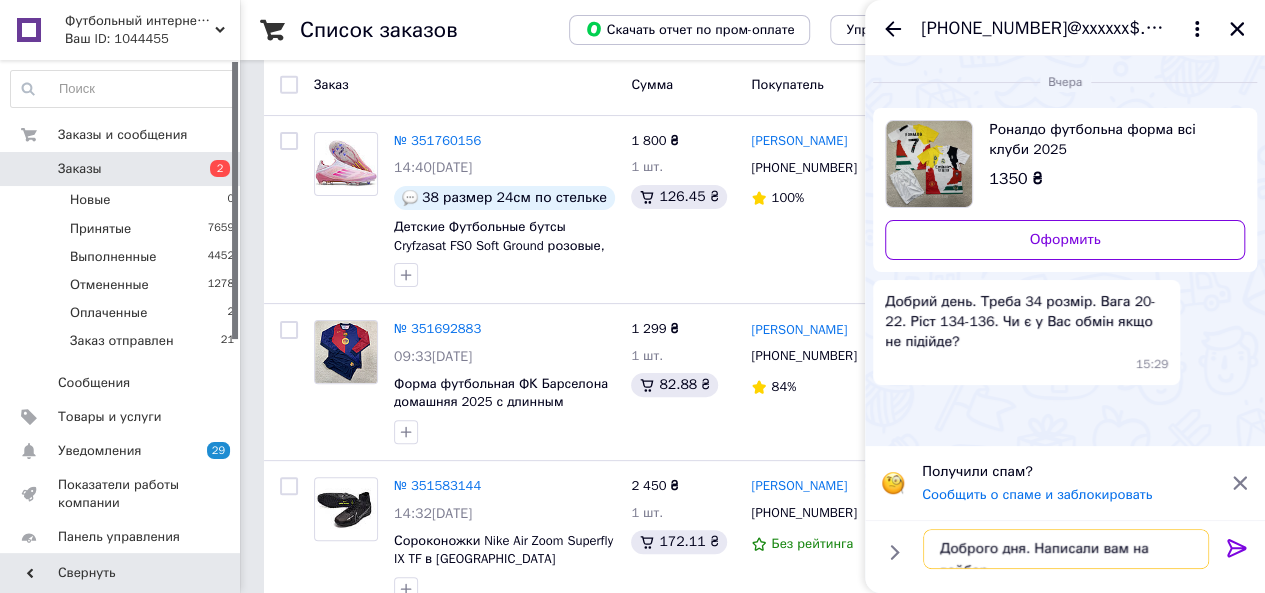 type on "Доброго дня. Написали вам на вайбер" 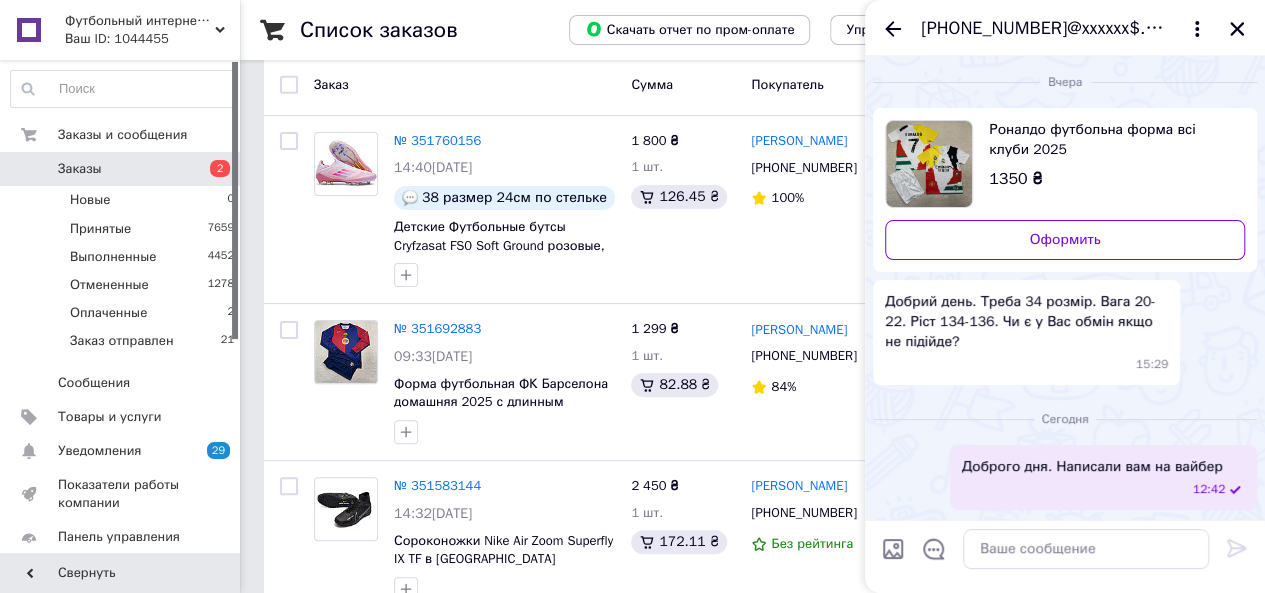 click at bounding box center (929, 164) 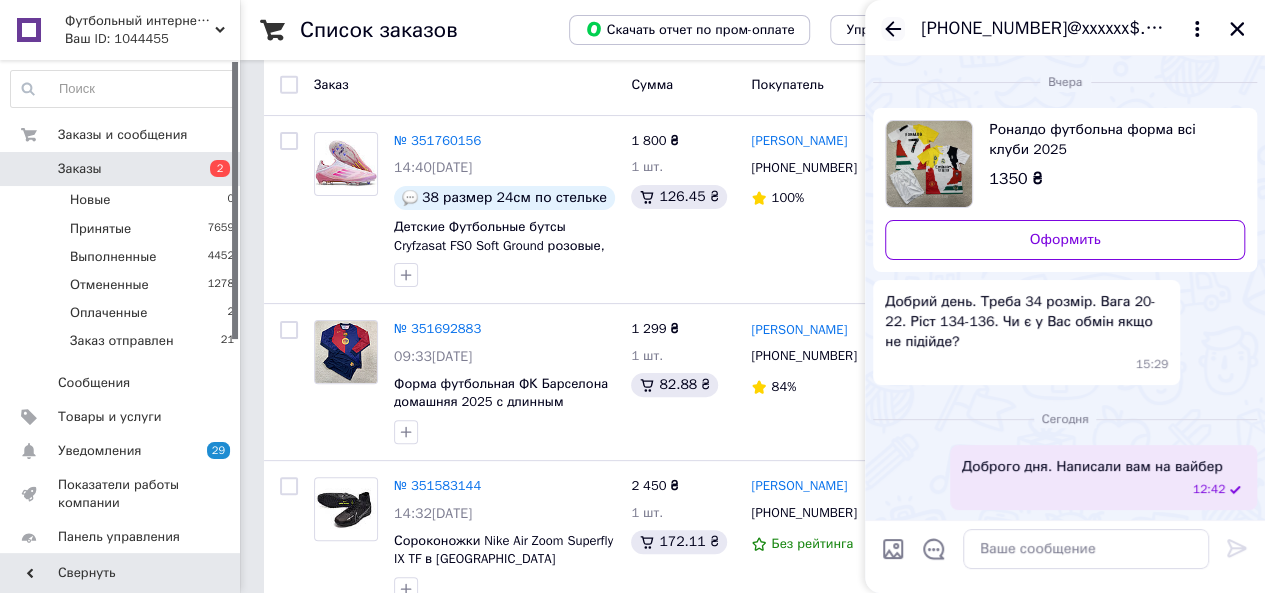 click on "[PHONE_NUMBER]@xxxxxx$.com" at bounding box center [1065, 28] 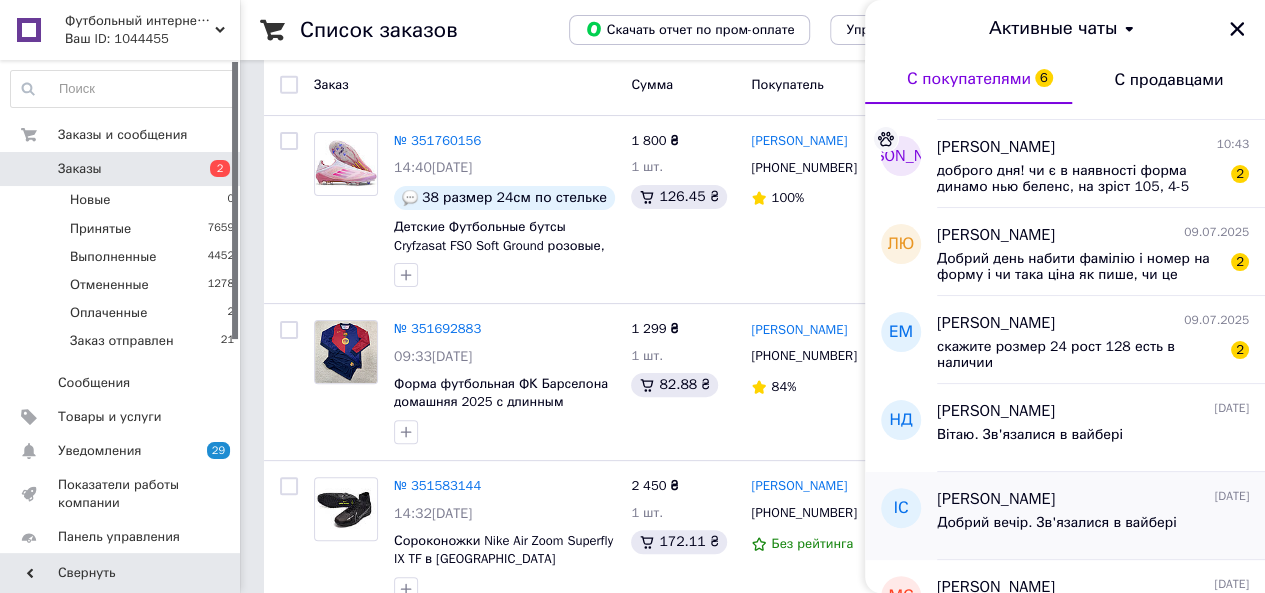 scroll, scrollTop: 200, scrollLeft: 0, axis: vertical 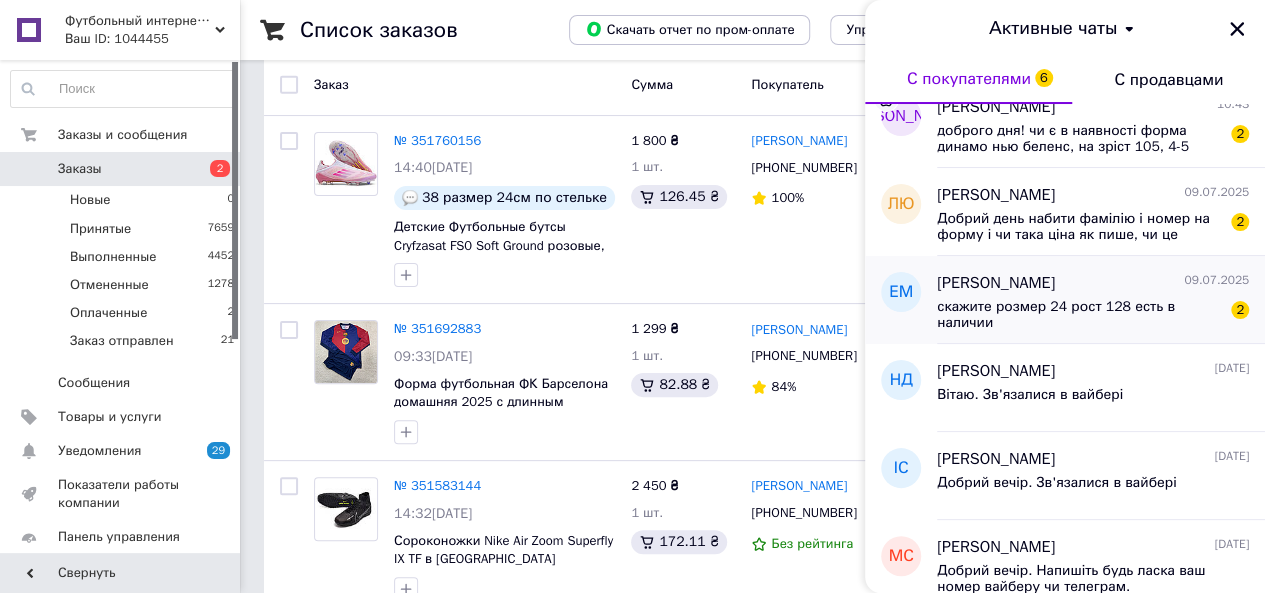 click on "скажите розмер 24 рост 128 есть в наличии" at bounding box center [1079, 315] 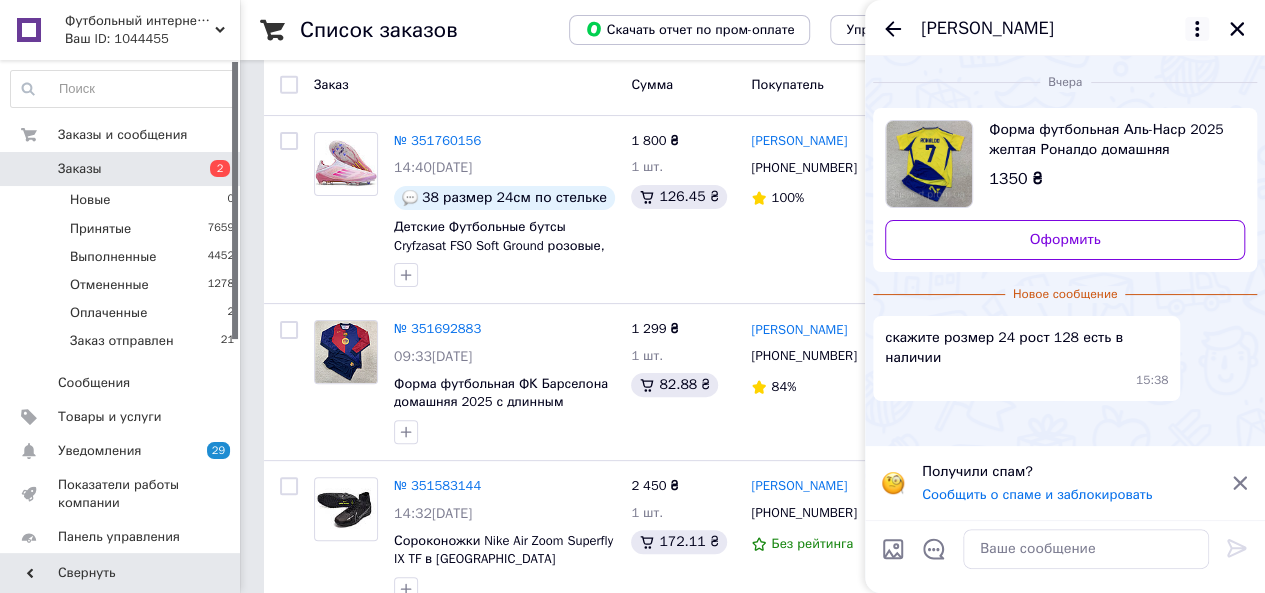 click 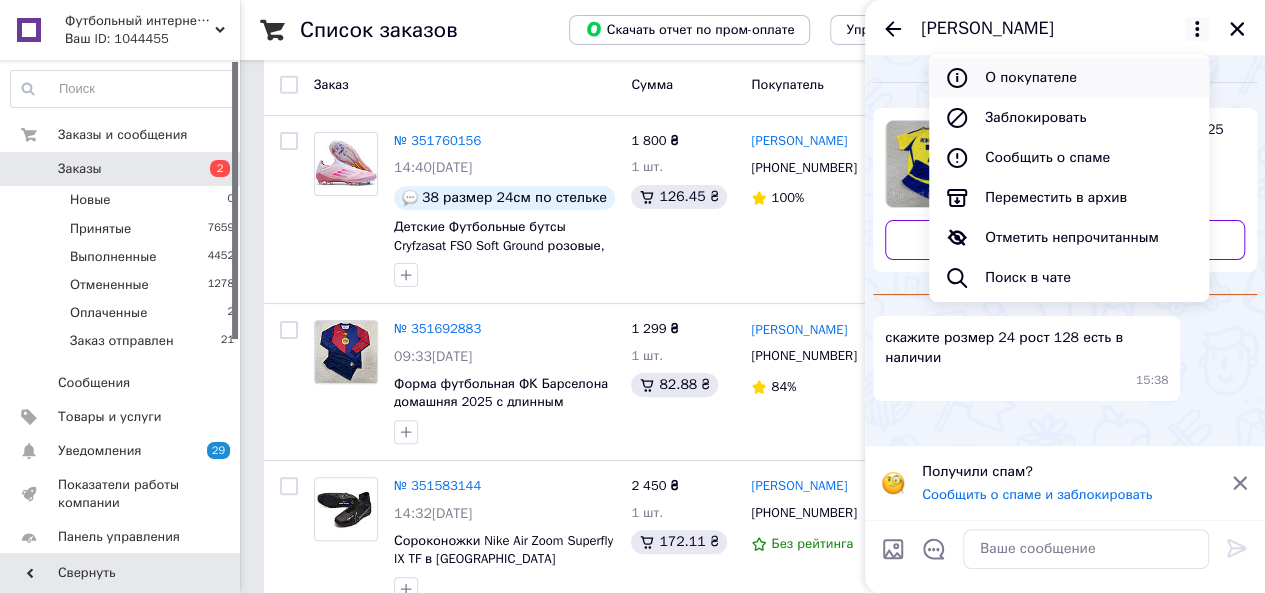 click on "О покупателе" at bounding box center (1069, 78) 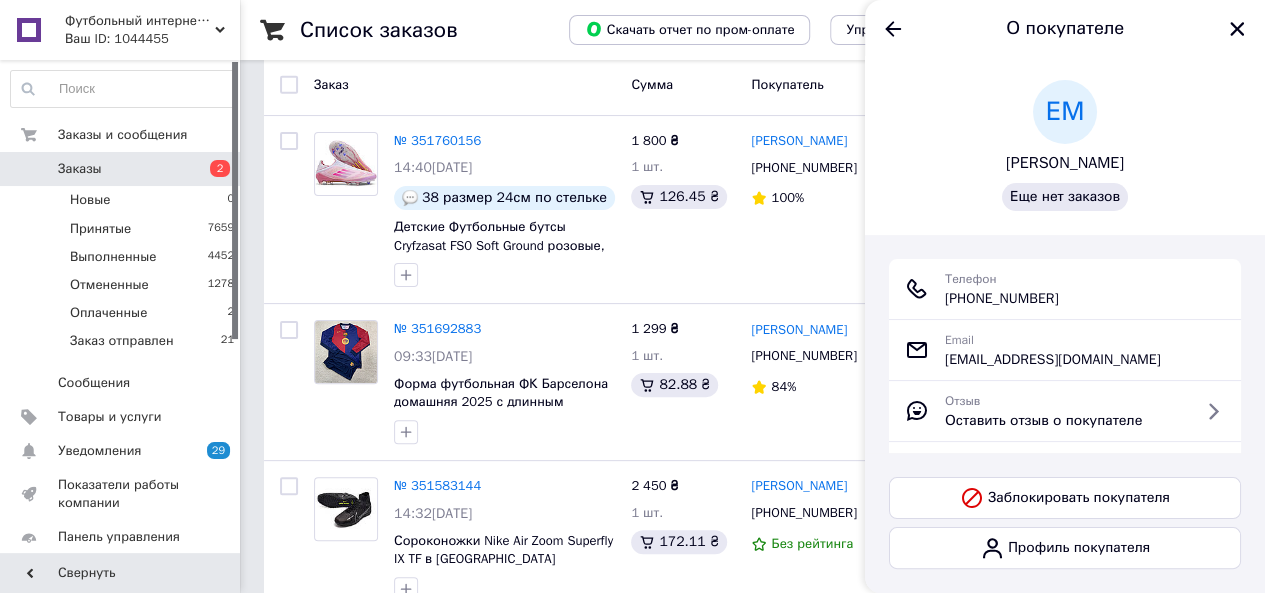 drag, startPoint x: 968, startPoint y: 295, endPoint x: 1082, endPoint y: 302, distance: 114.21471 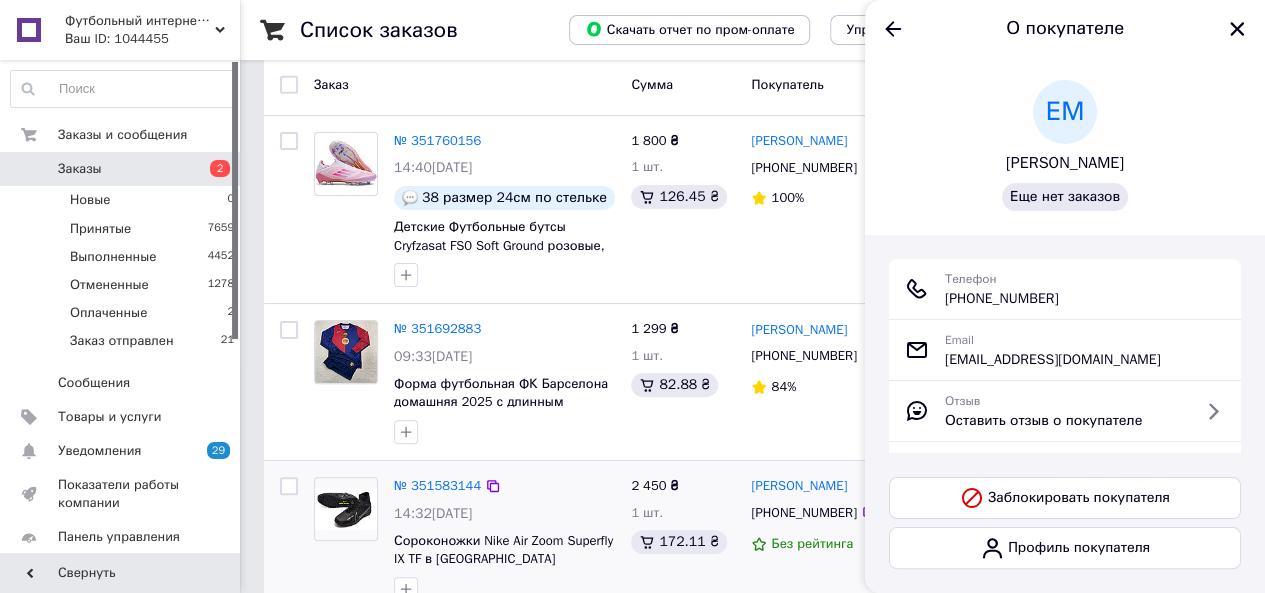 copy on "[PHONE_NUMBER]" 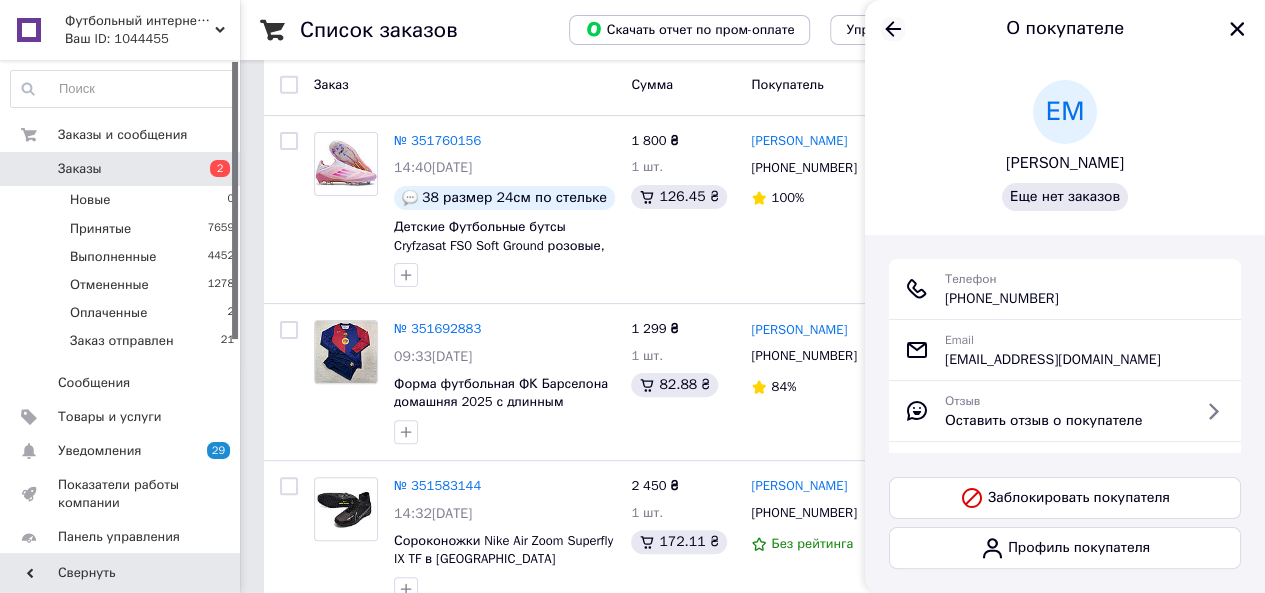 click 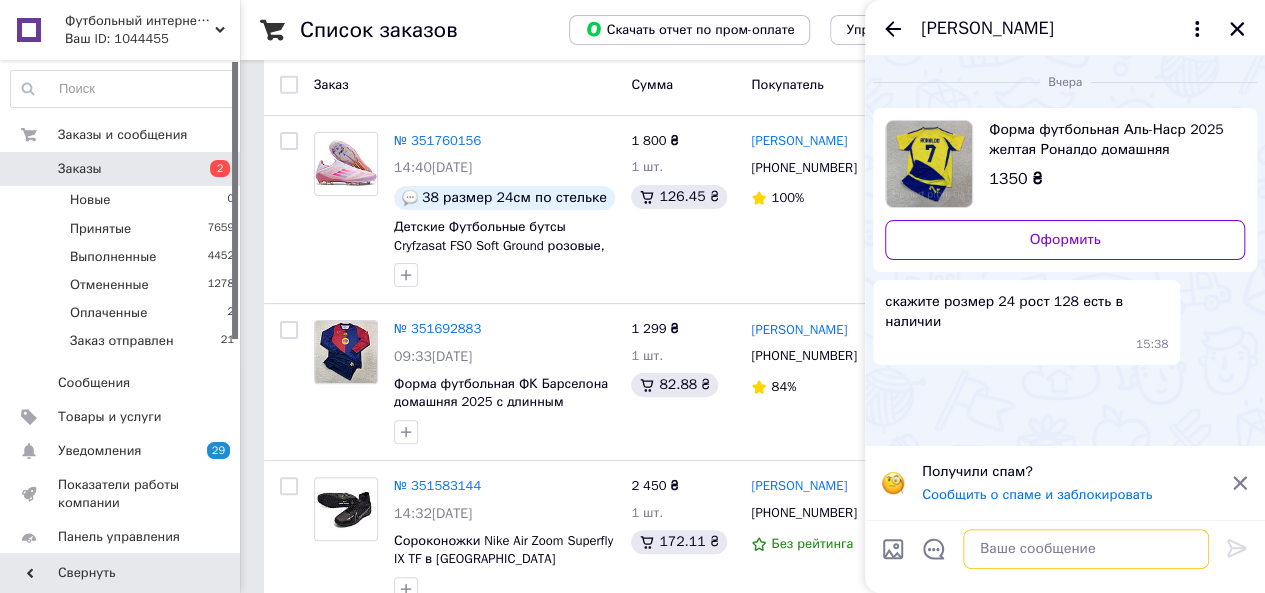 click at bounding box center [1086, 549] 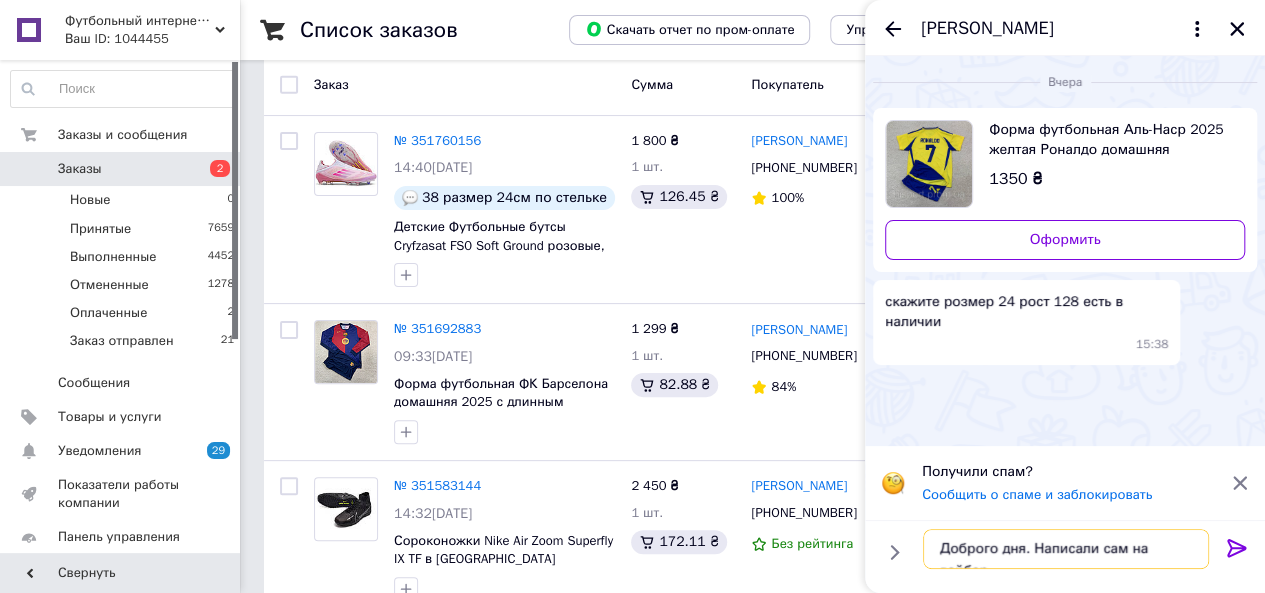 type on "Доброго дня. Написали сам на вайбер" 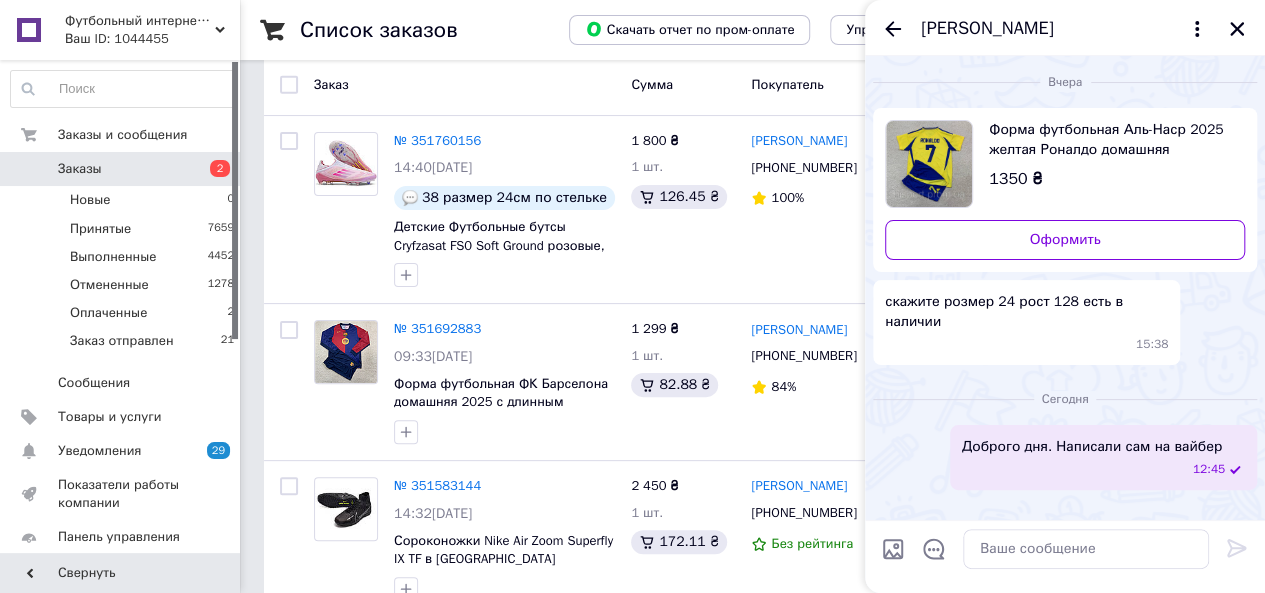 click at bounding box center (929, 164) 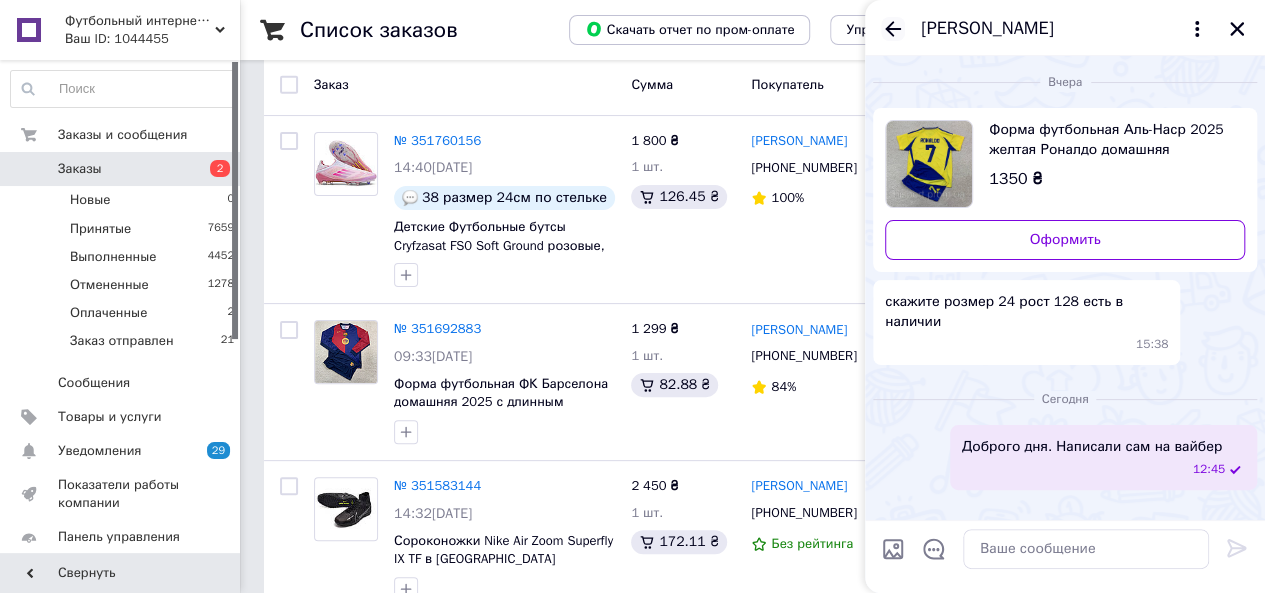 click 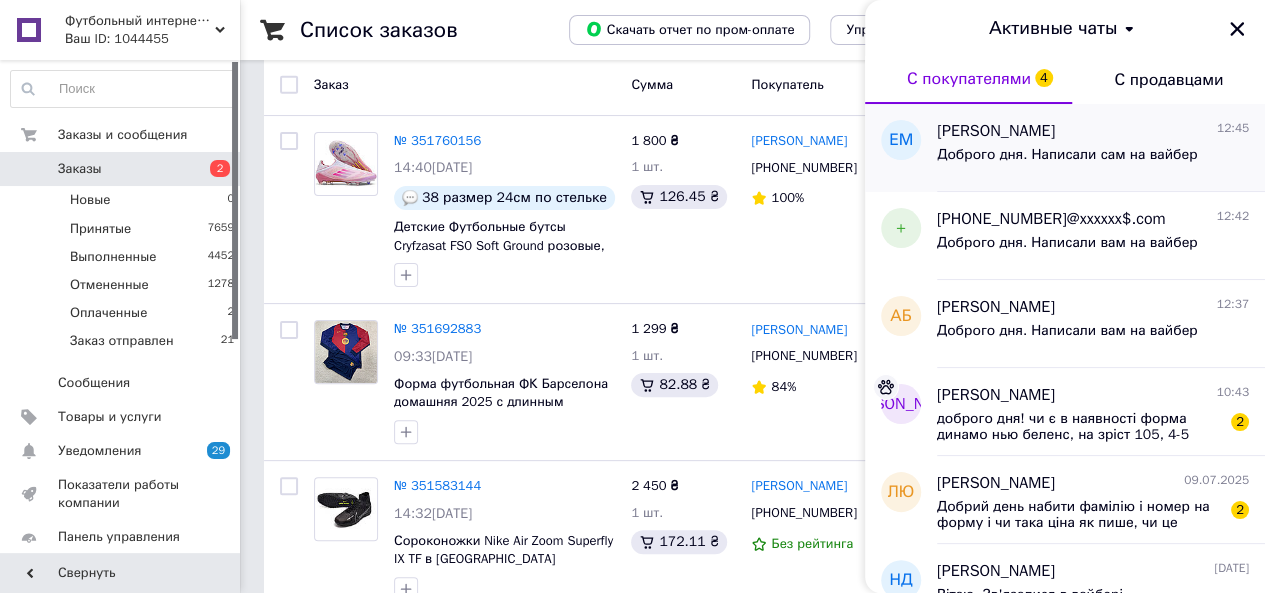 scroll, scrollTop: 100, scrollLeft: 0, axis: vertical 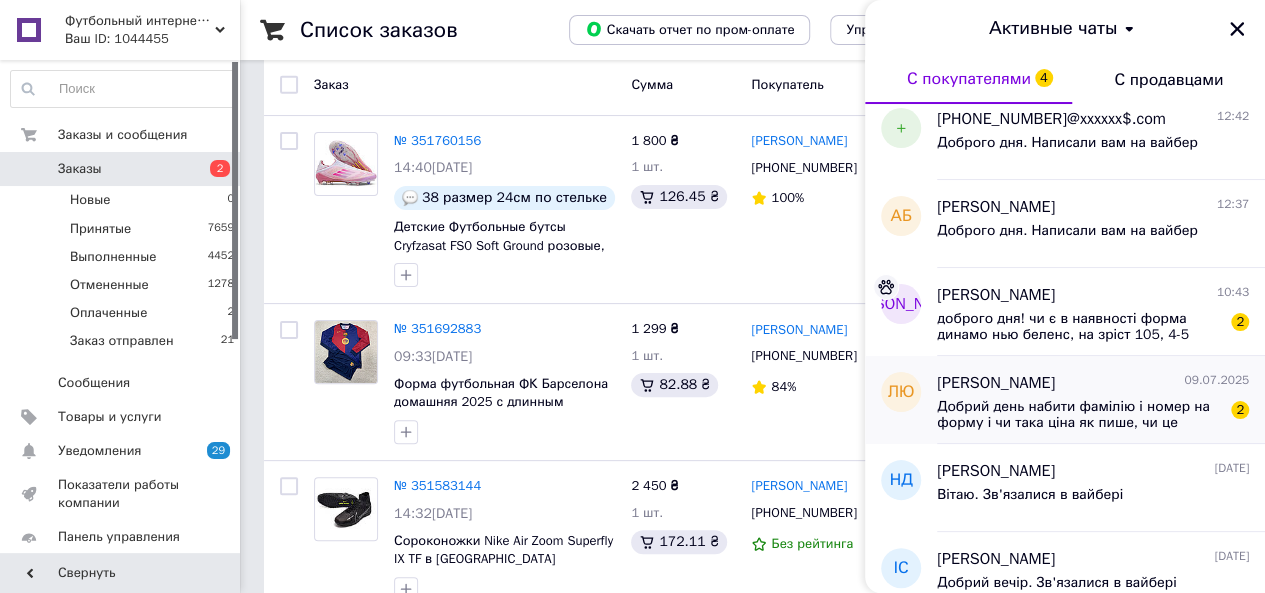 click on "Добрий день
набити фамілію і номер
на форму і чи така ціна як пише, чи це додатково" at bounding box center (1079, 415) 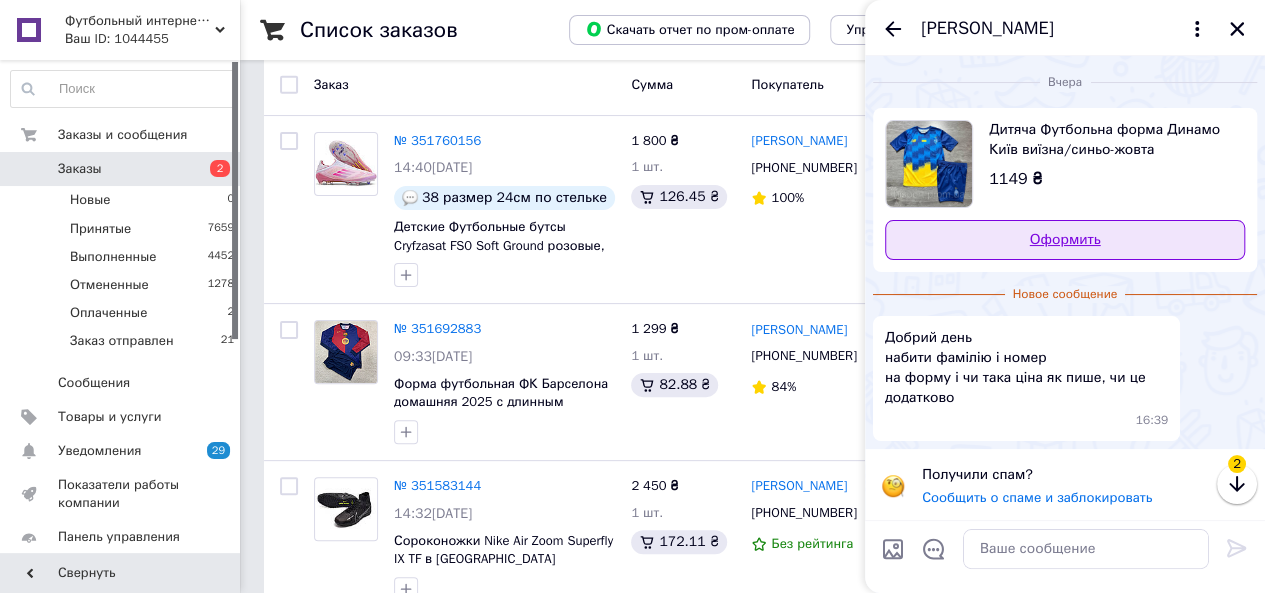 scroll, scrollTop: 2, scrollLeft: 0, axis: vertical 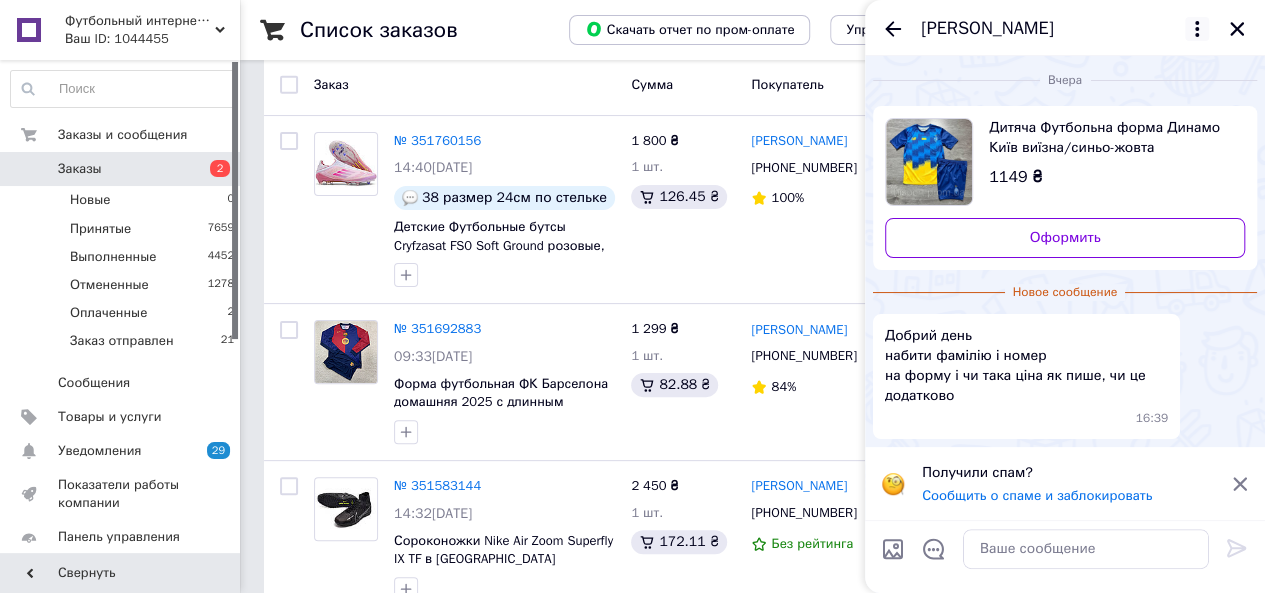click 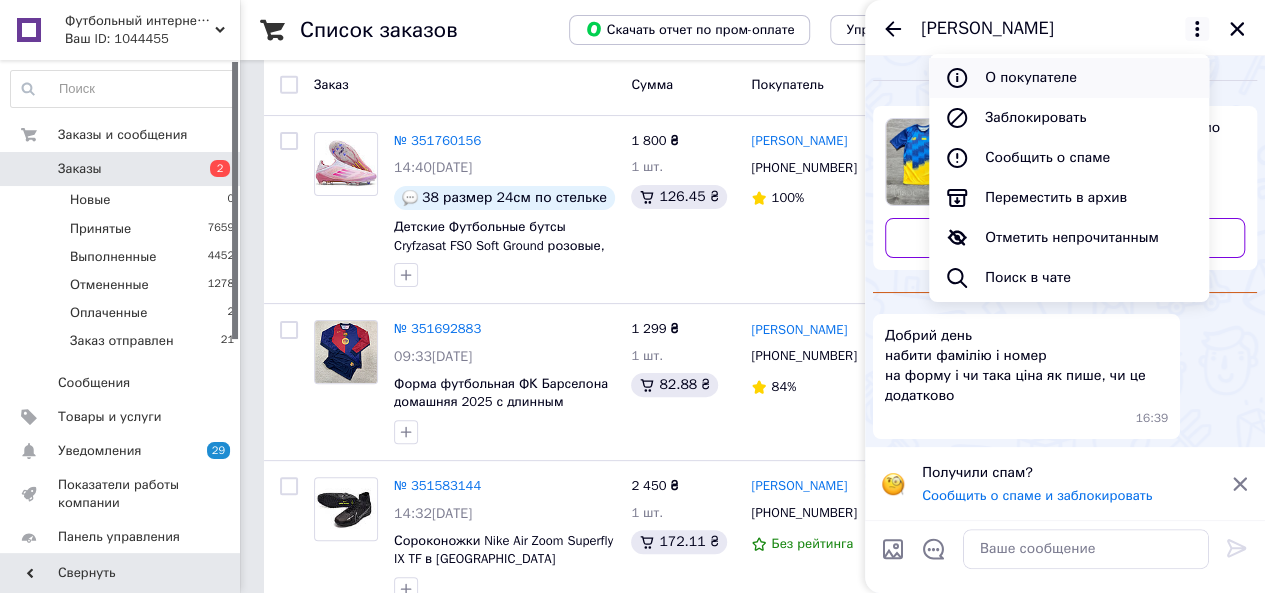 click on "О покупателе" at bounding box center (1069, 78) 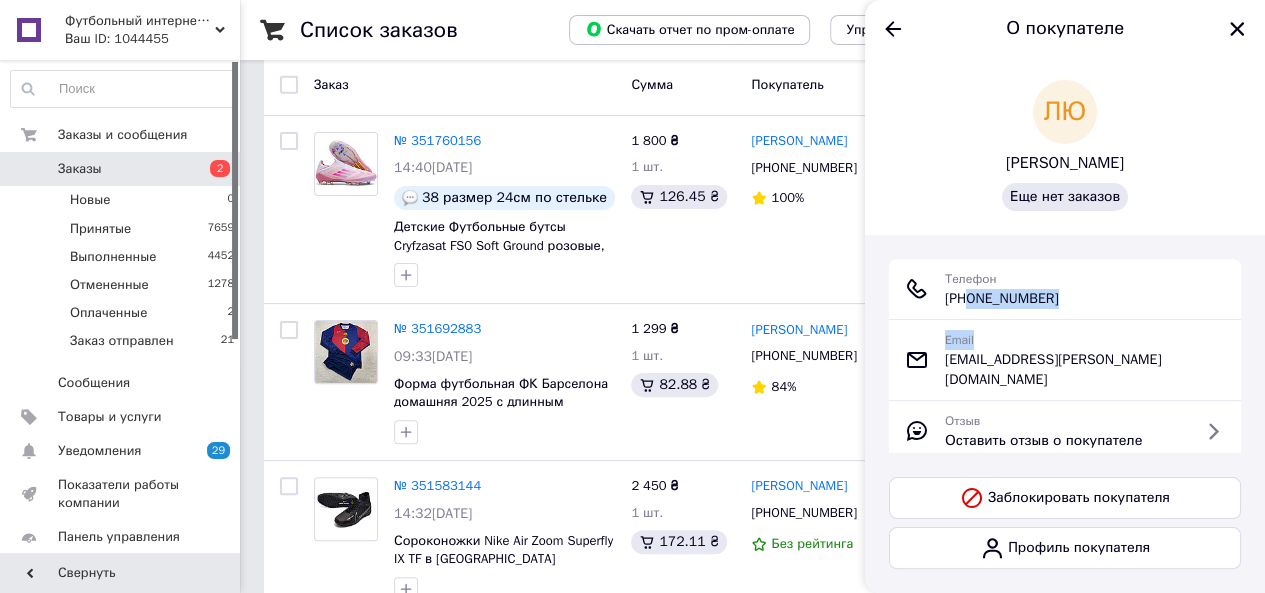 drag, startPoint x: 1004, startPoint y: 305, endPoint x: 1113, endPoint y: 319, distance: 109.89541 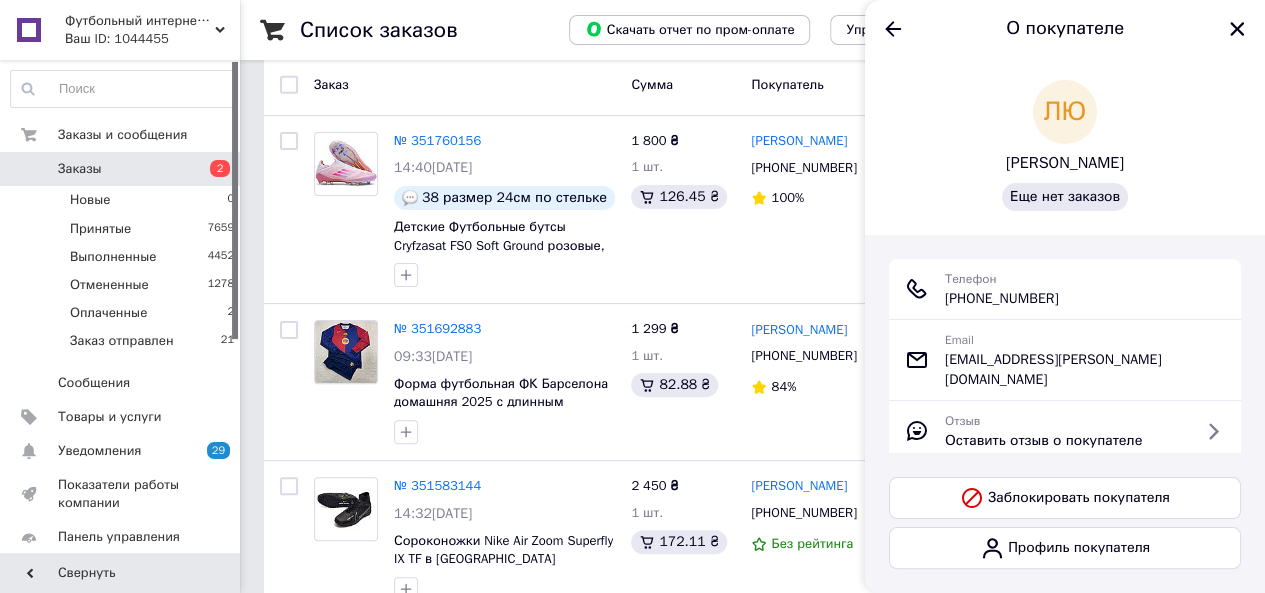 drag, startPoint x: 966, startPoint y: 301, endPoint x: 1079, endPoint y: 306, distance: 113.110565 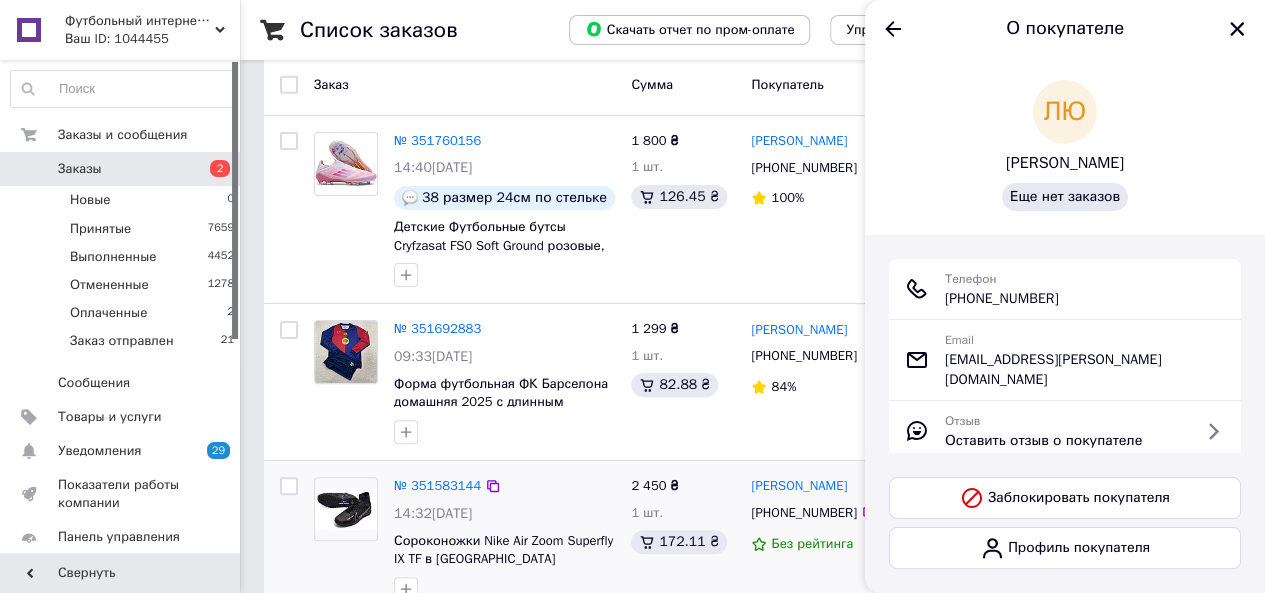 copy on "[PHONE_NUMBER]" 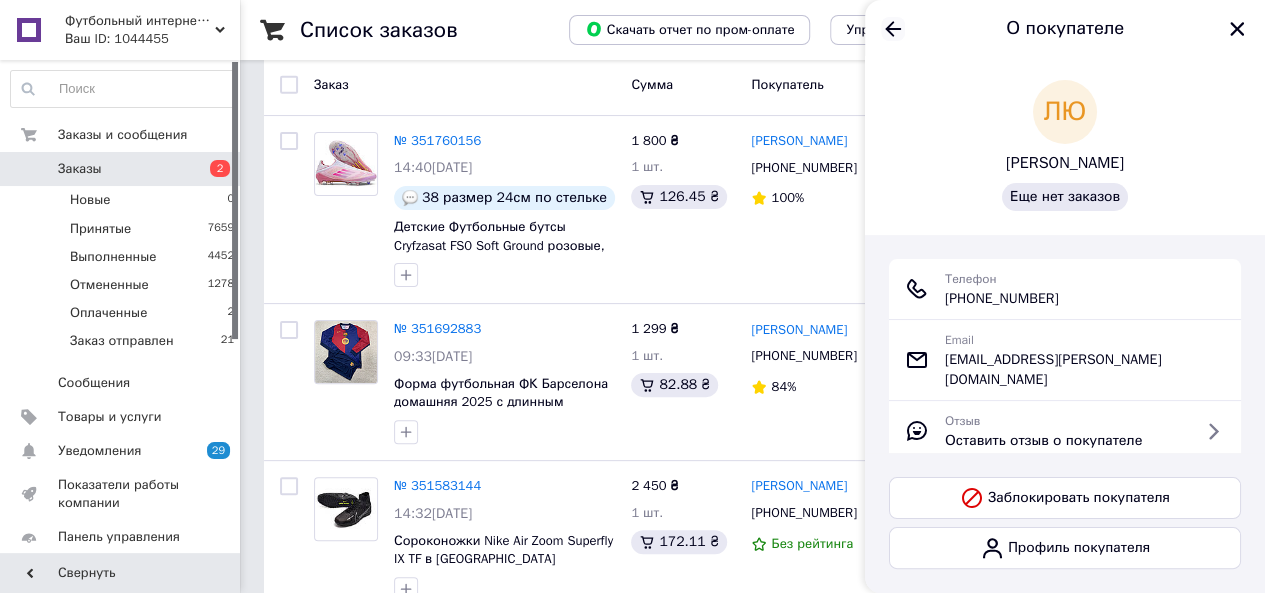 click at bounding box center (893, 29) 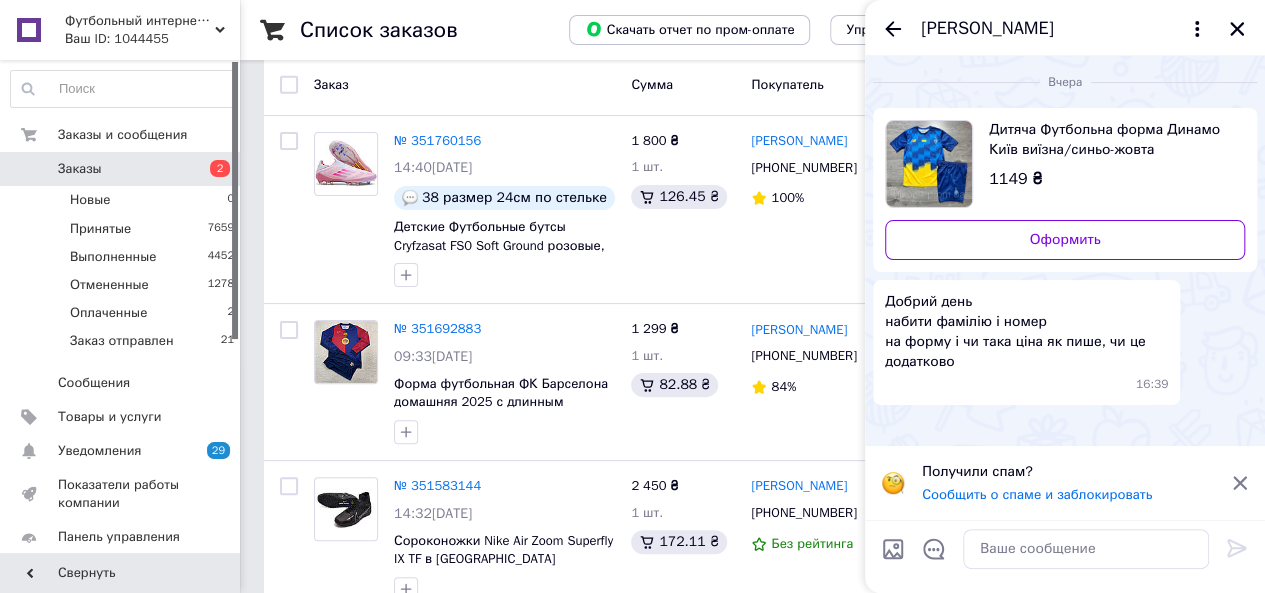 click at bounding box center (929, 164) 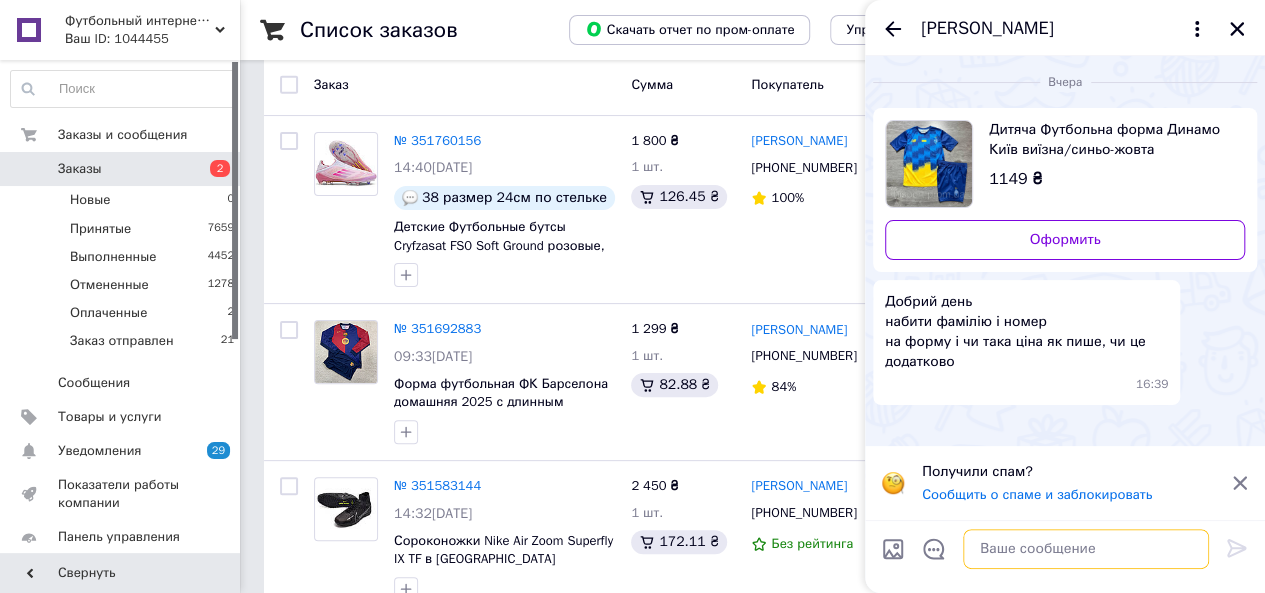 click at bounding box center [1086, 549] 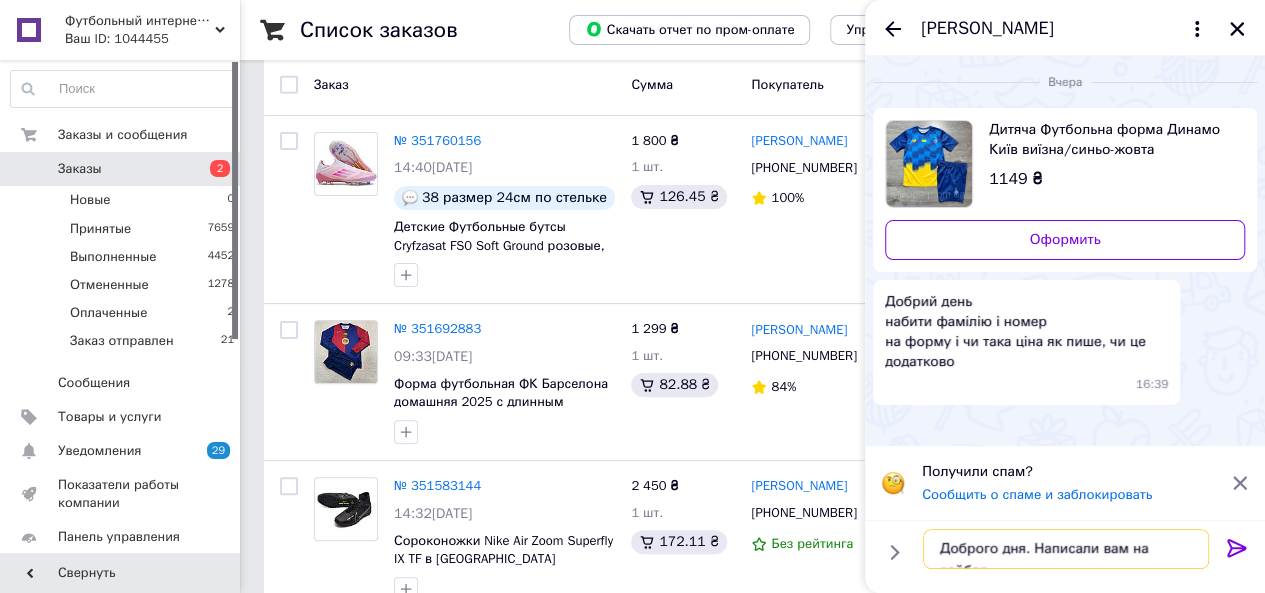 type on "Доброго дня. Написали вам на вайбер" 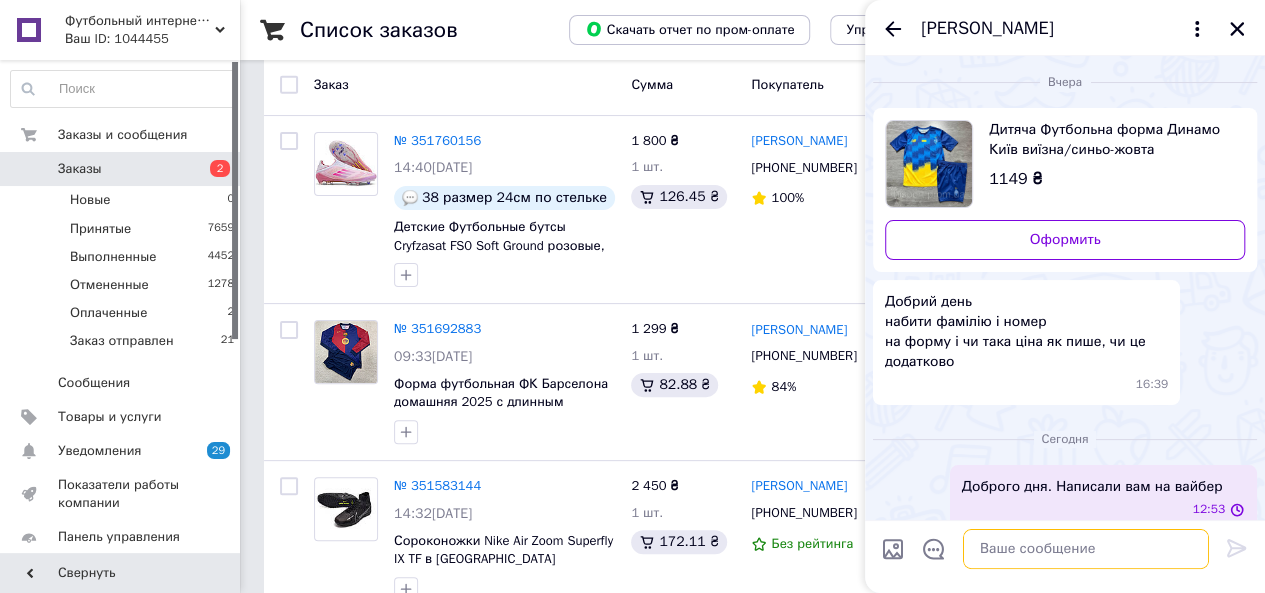 scroll, scrollTop: 18, scrollLeft: 0, axis: vertical 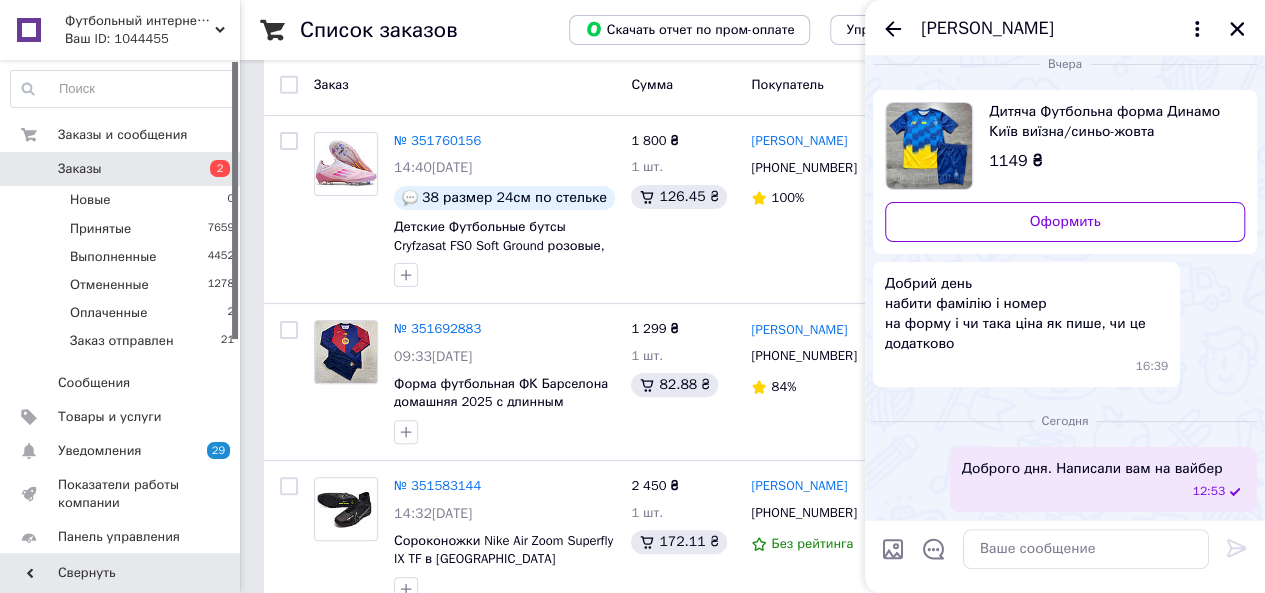 click on "[PERSON_NAME]" at bounding box center [1065, 28] 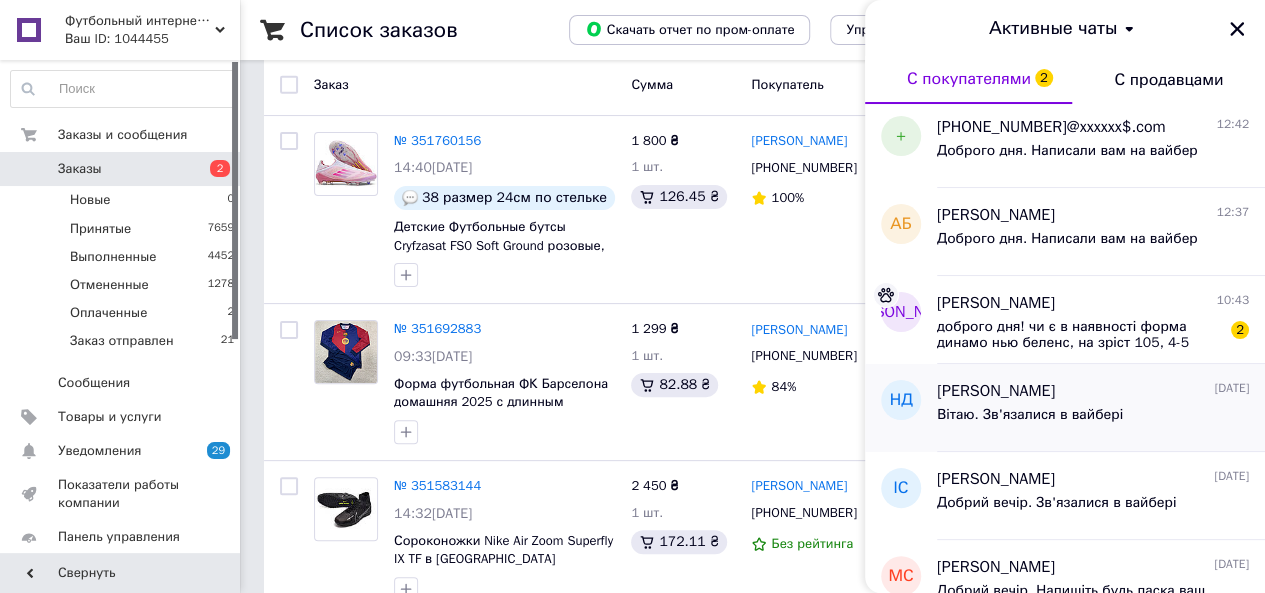scroll, scrollTop: 200, scrollLeft: 0, axis: vertical 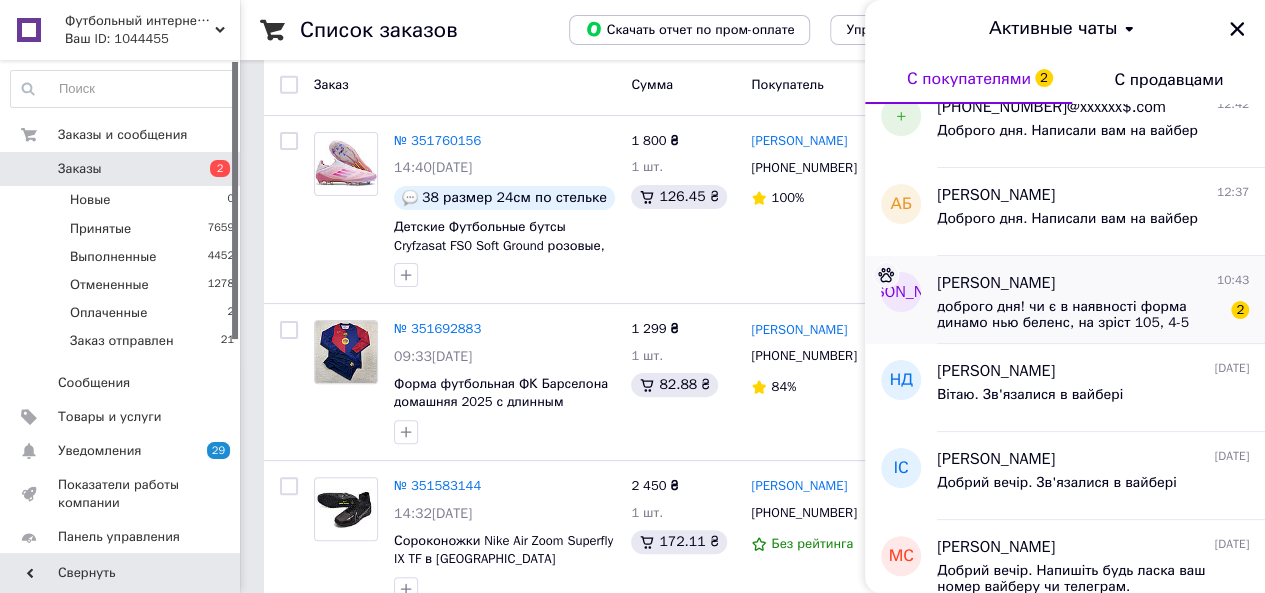 click on "доброго дня! чи є в наявності форма динамо нью беленс, на зріст 105, 4-5 років?" at bounding box center [1079, 315] 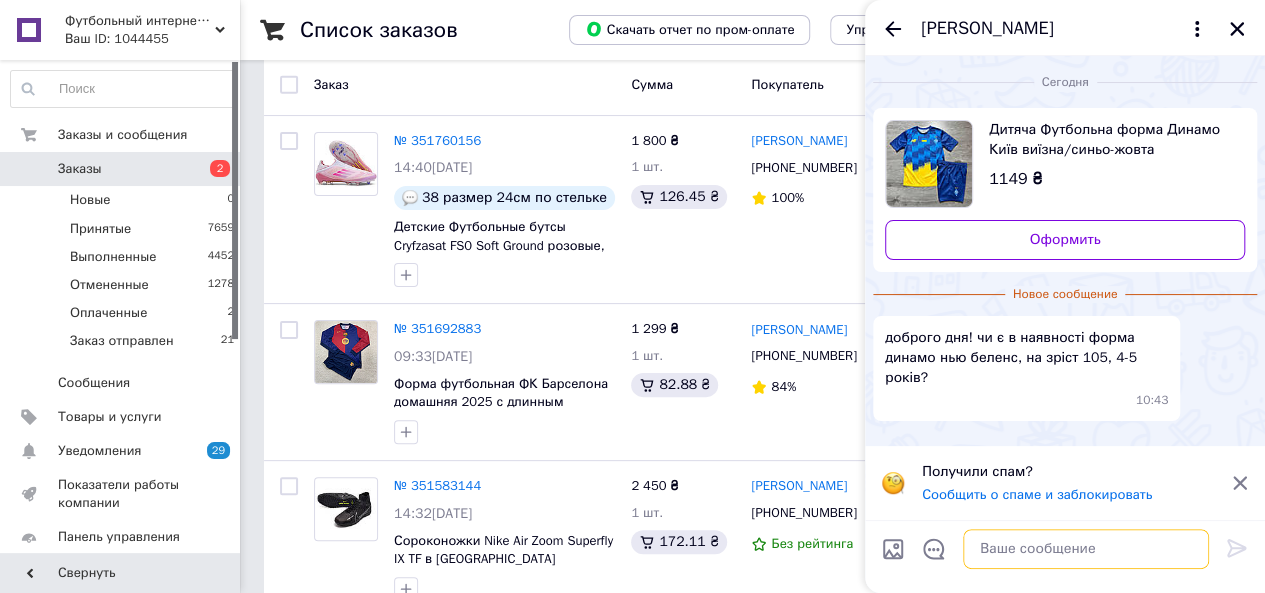 click at bounding box center [1086, 549] 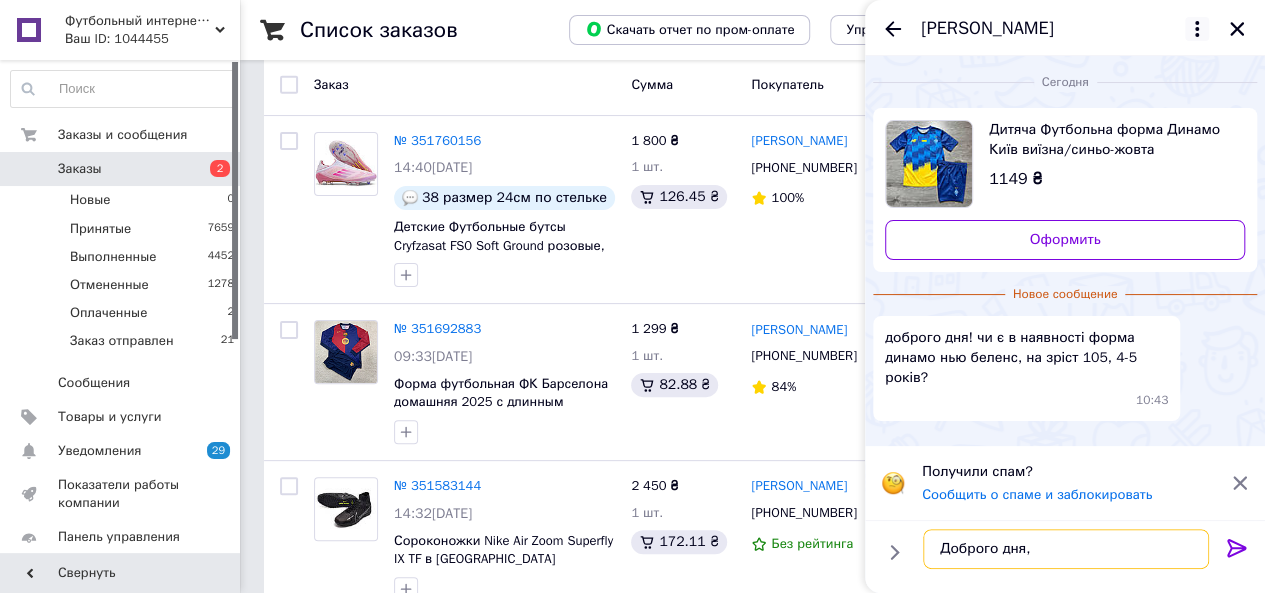 type on "Доброго дня," 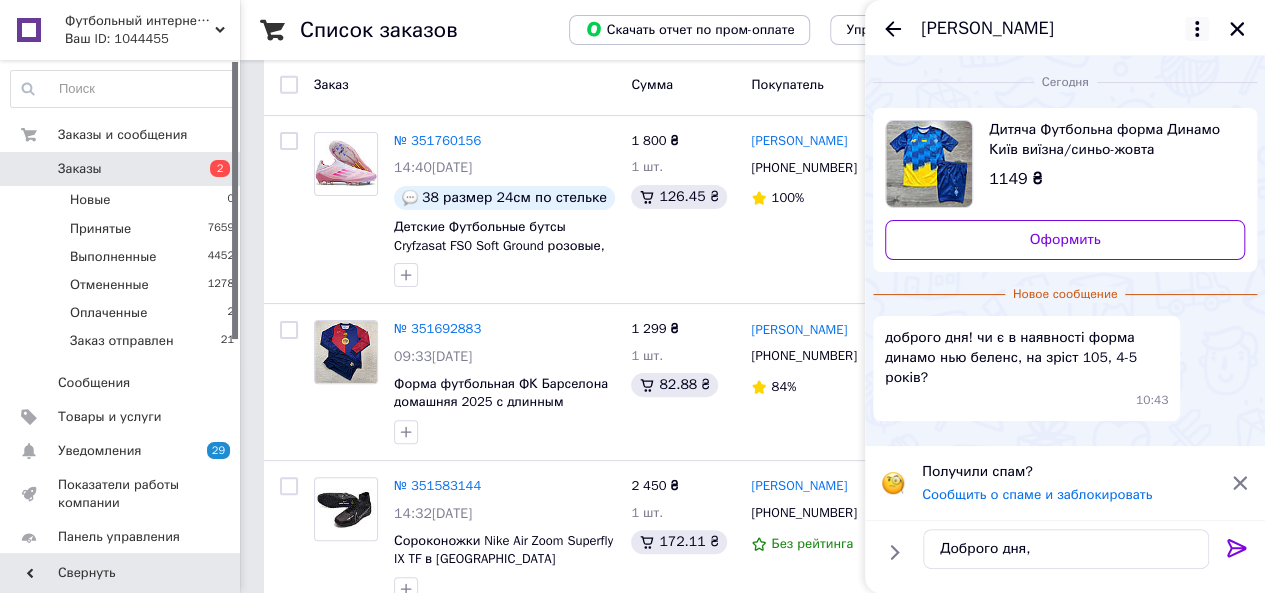 click 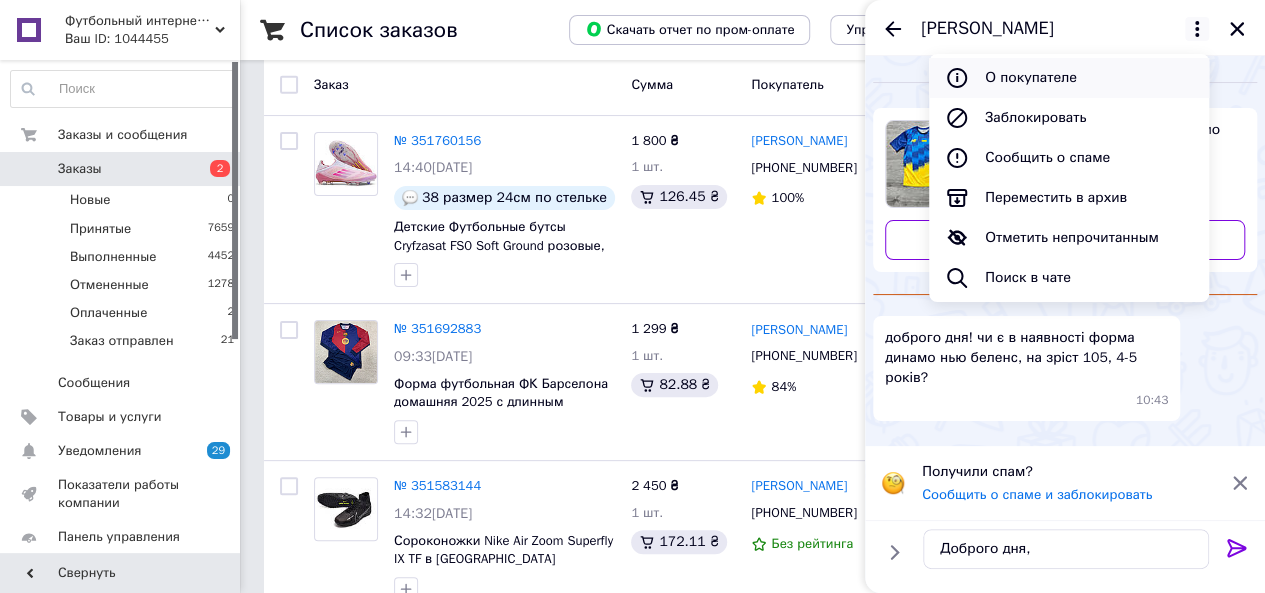 click on "О покупателе" at bounding box center (1069, 78) 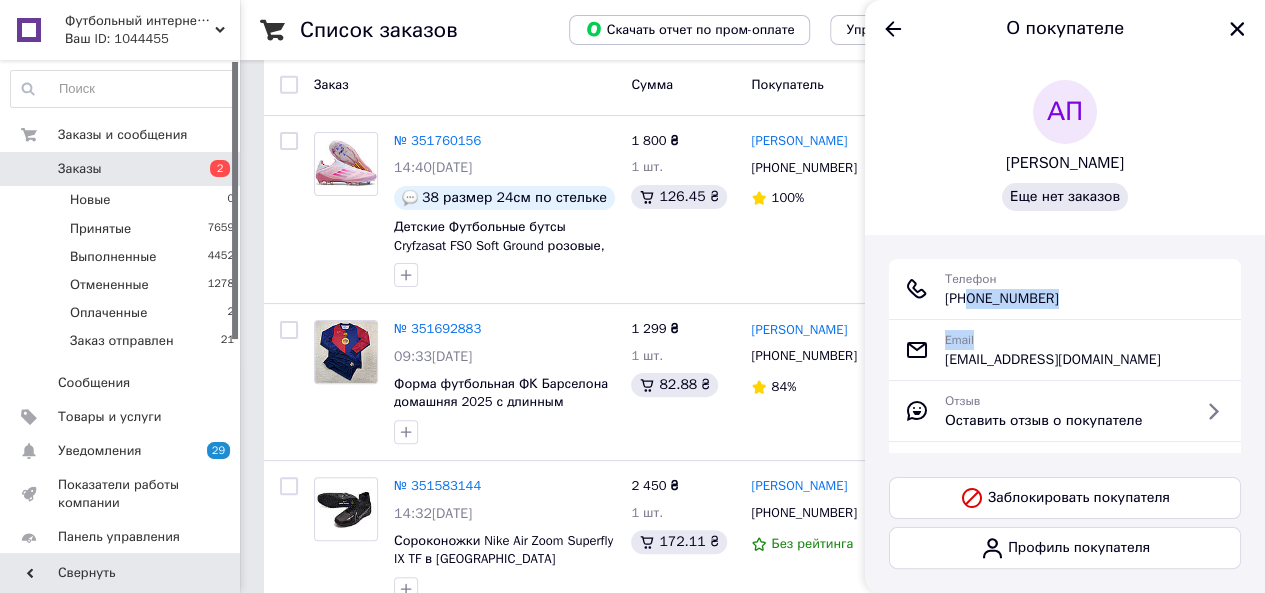 drag, startPoint x: 969, startPoint y: 303, endPoint x: 1130, endPoint y: 321, distance: 162.00308 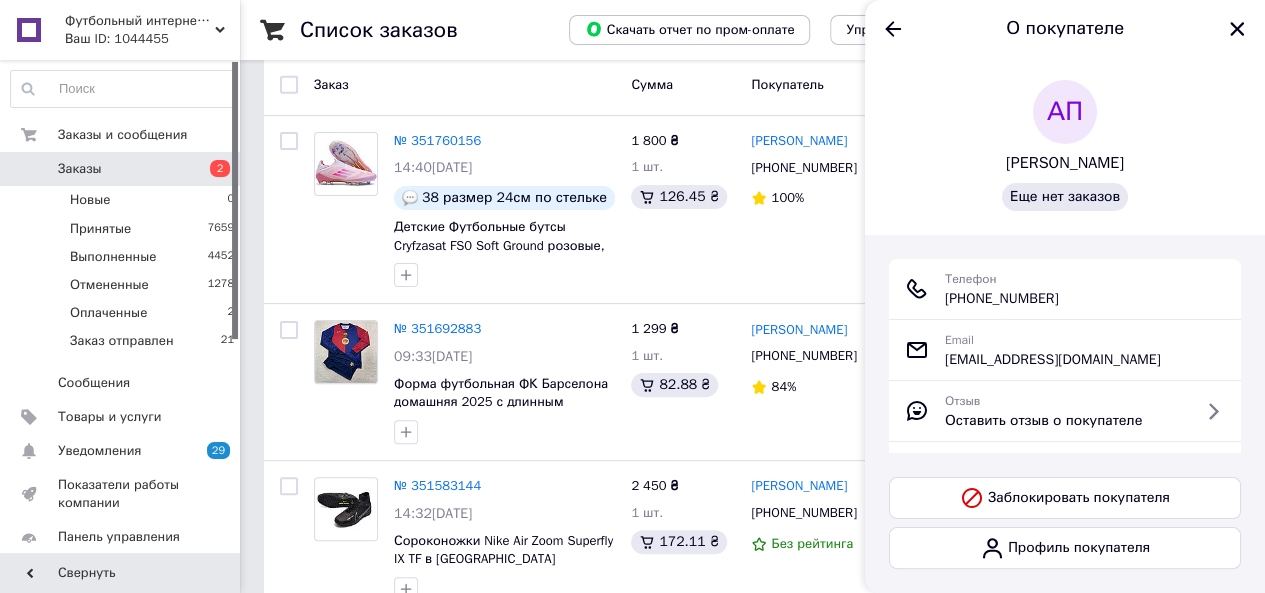 drag, startPoint x: 971, startPoint y: 295, endPoint x: 1096, endPoint y: 303, distance: 125.25574 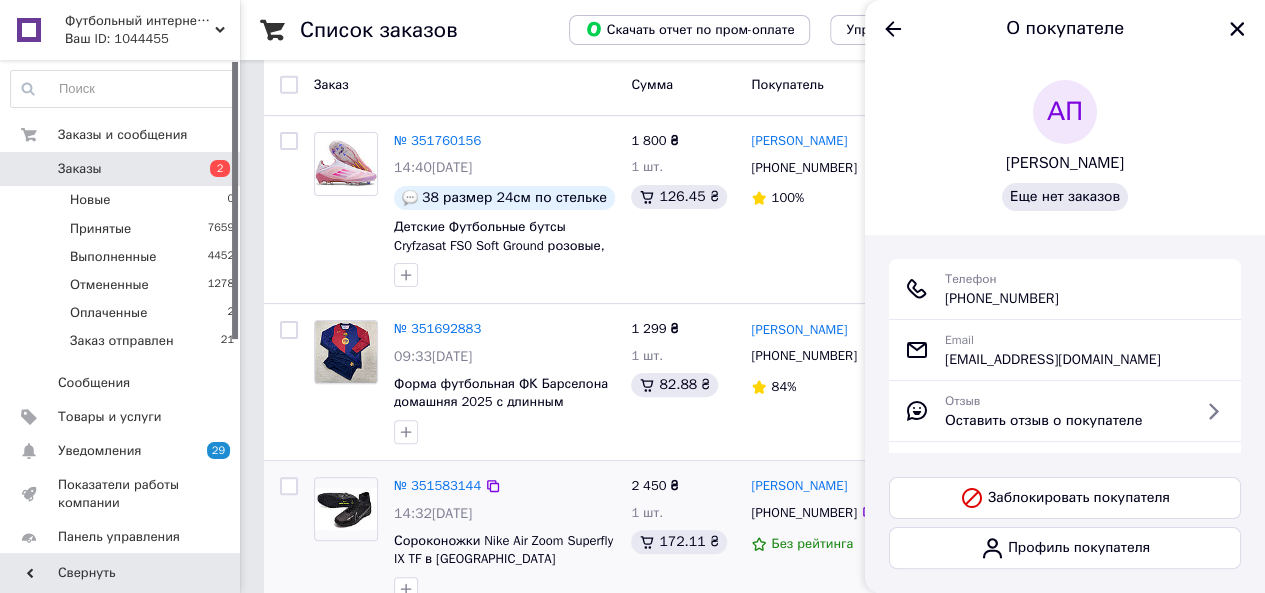 copy on "[PHONE_NUMBER]" 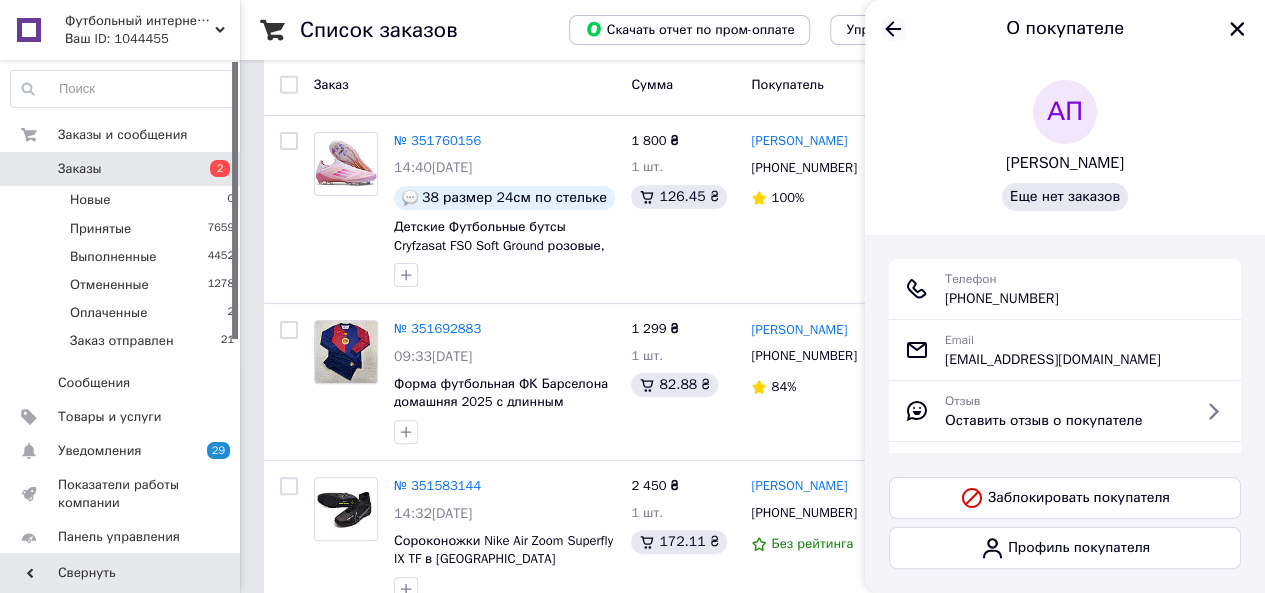click 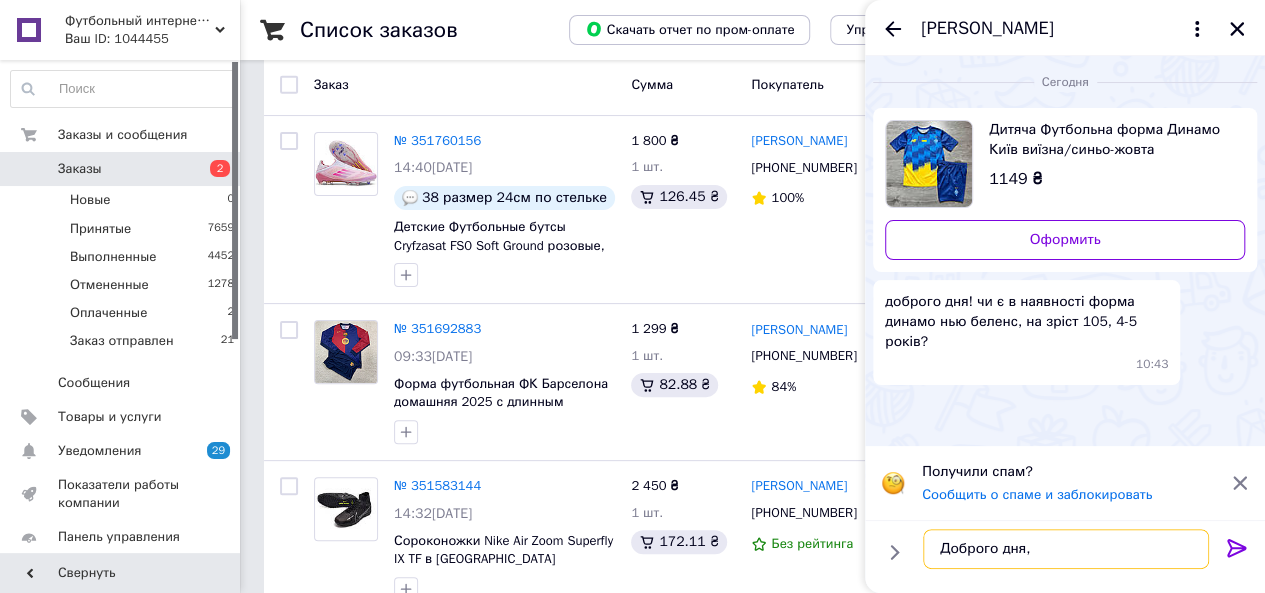 click on "Доброго дня," at bounding box center (1066, 549) 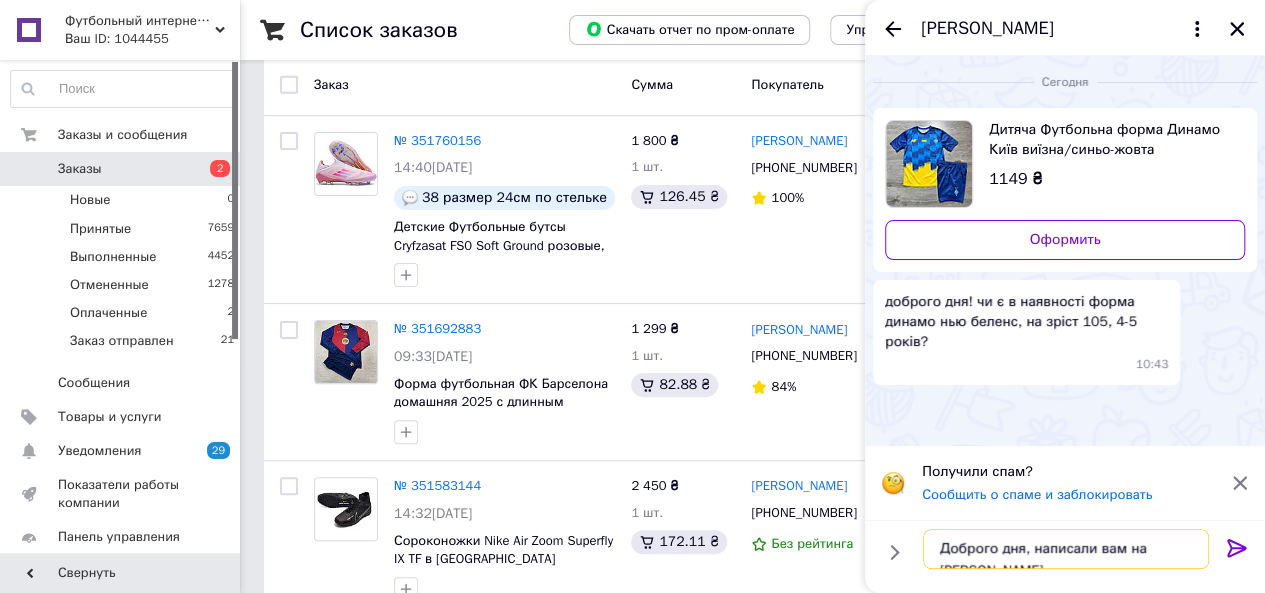 type on "Доброго дня, написали вам на [PERSON_NAME]" 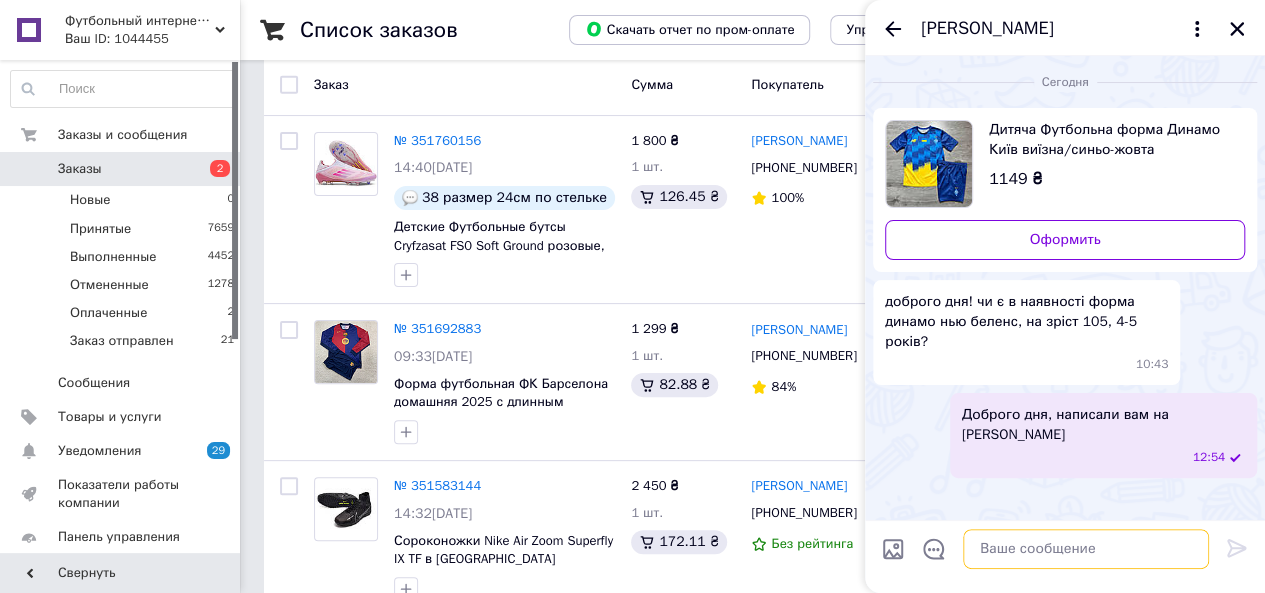 type 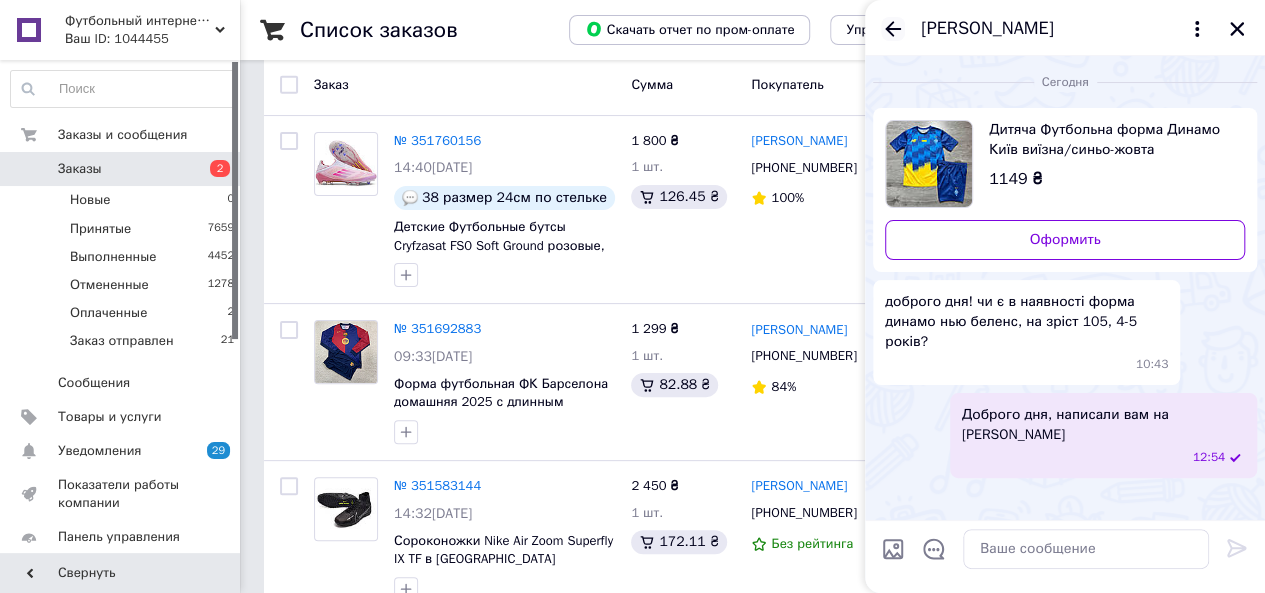 drag, startPoint x: 896, startPoint y: 7, endPoint x: 893, endPoint y: 25, distance: 18.248287 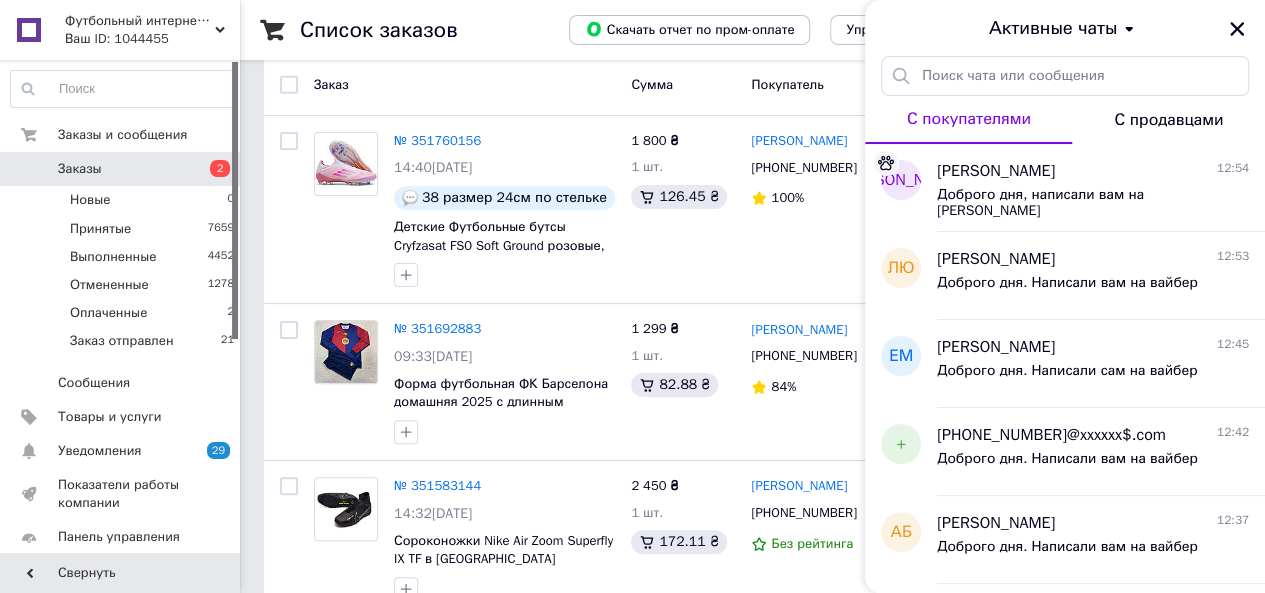click 